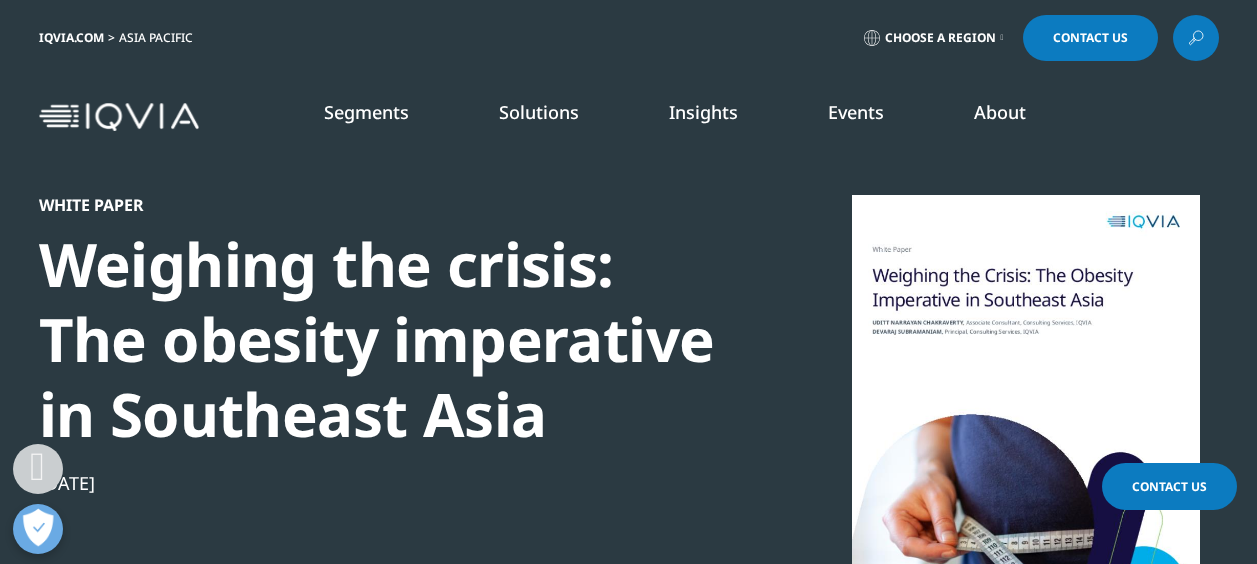 scroll, scrollTop: 652, scrollLeft: 0, axis: vertical 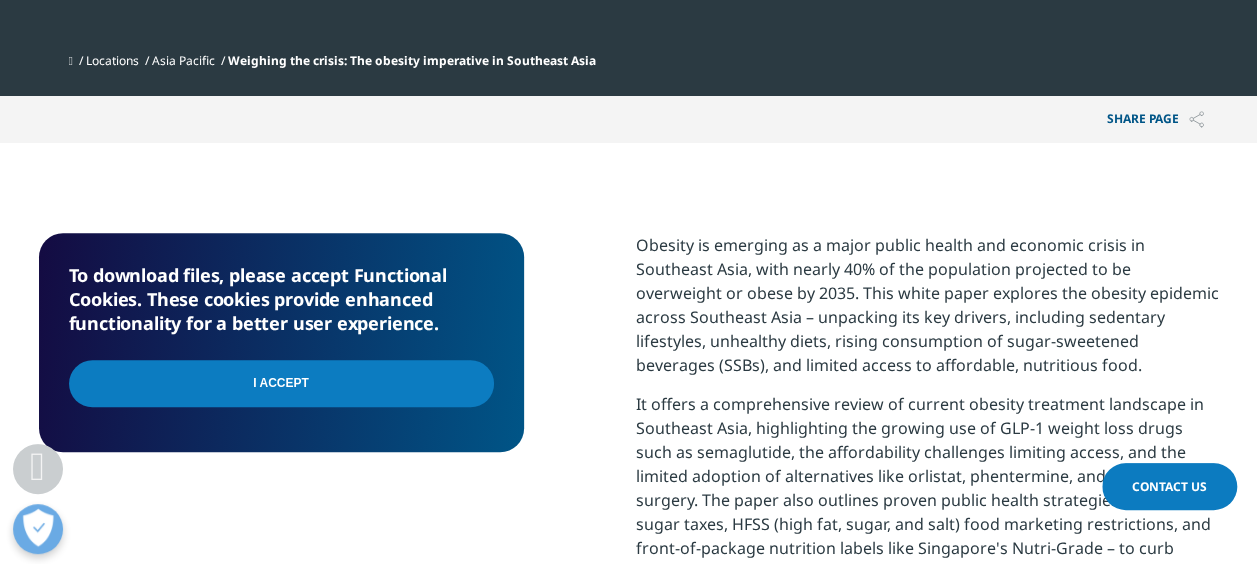 click on "I Accept" at bounding box center [281, 383] 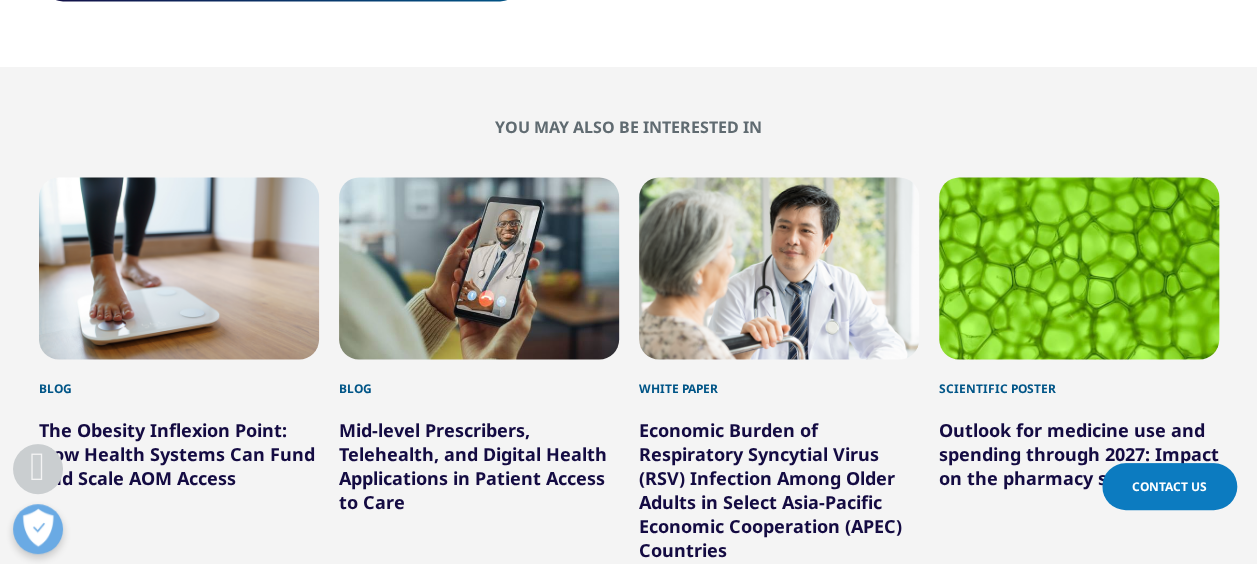 scroll, scrollTop: 1553, scrollLeft: 0, axis: vertical 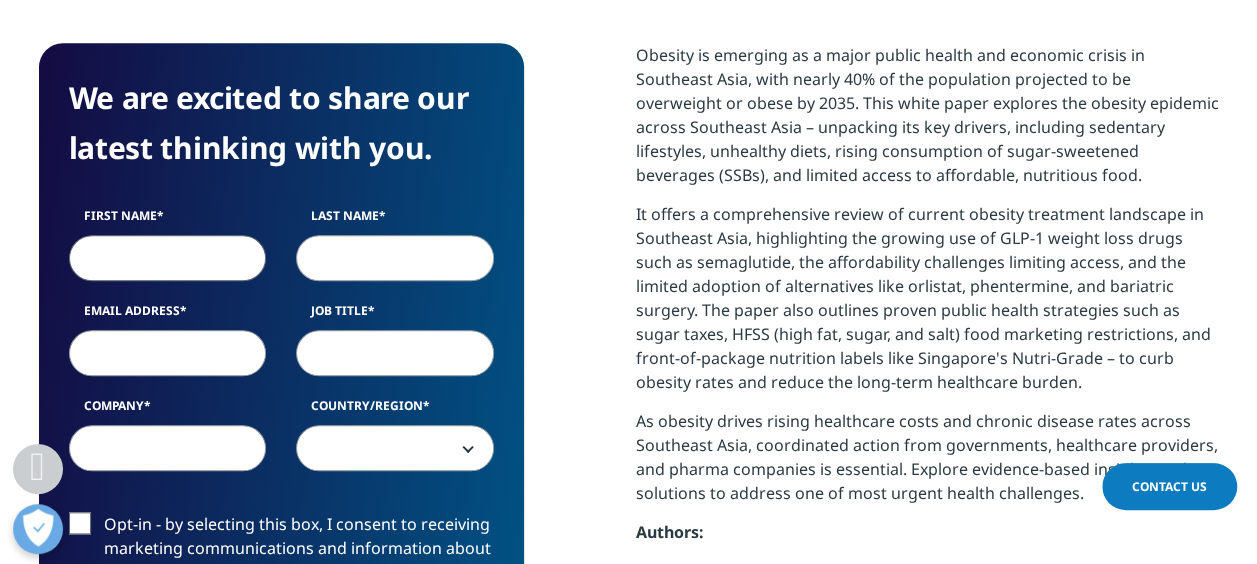 click on "First Name" at bounding box center (168, 258) 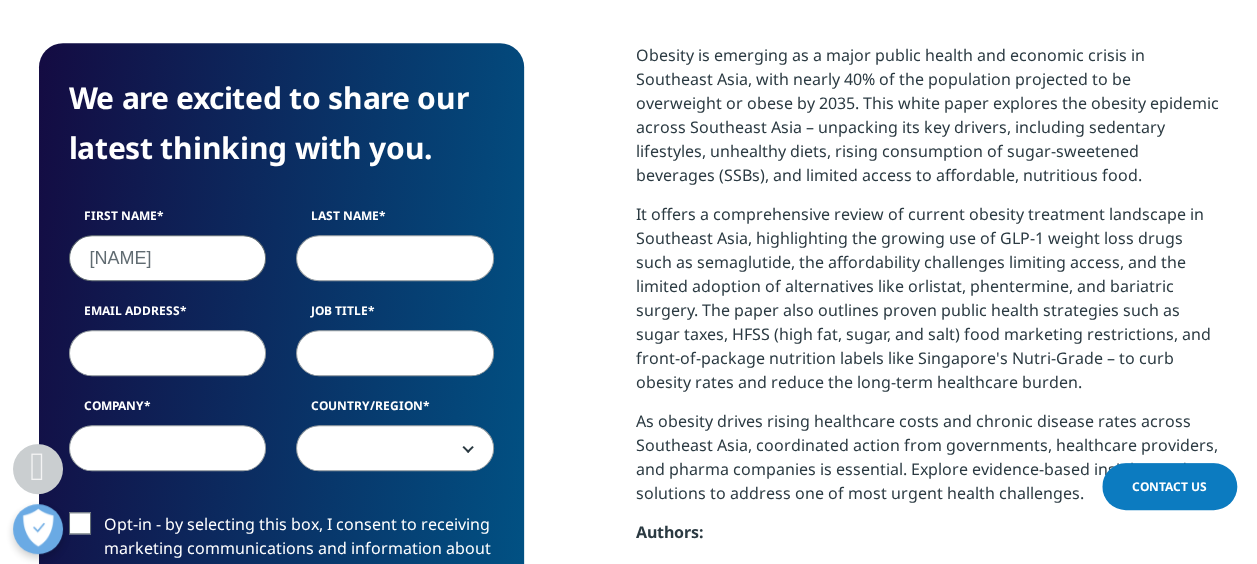 type on "Goh" 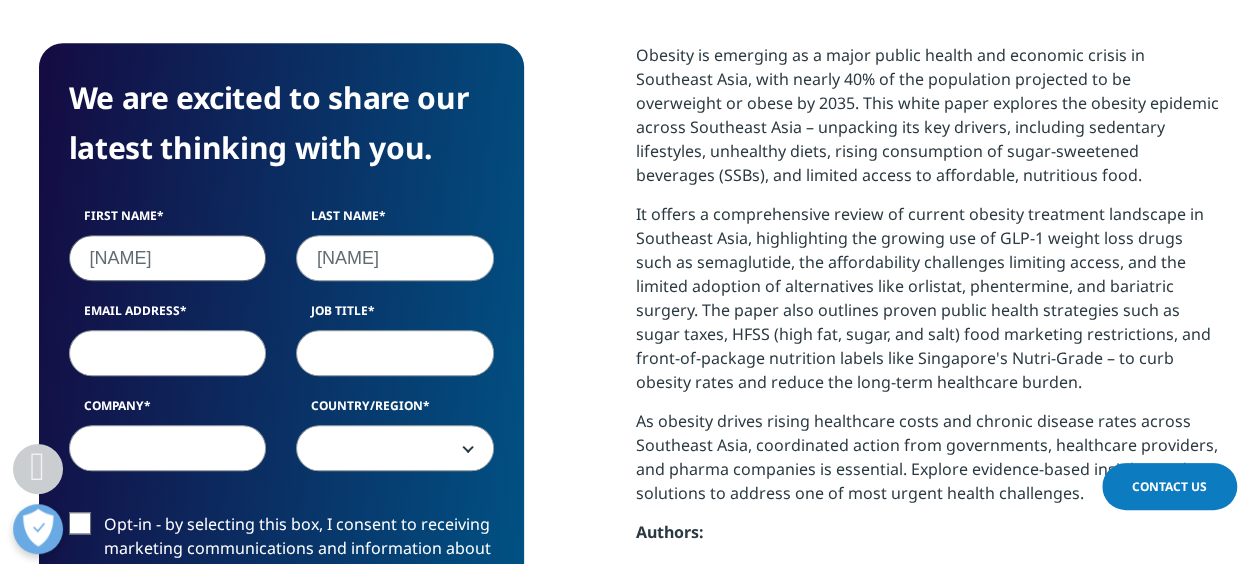 type on "choopeng.goh@gmail.com" 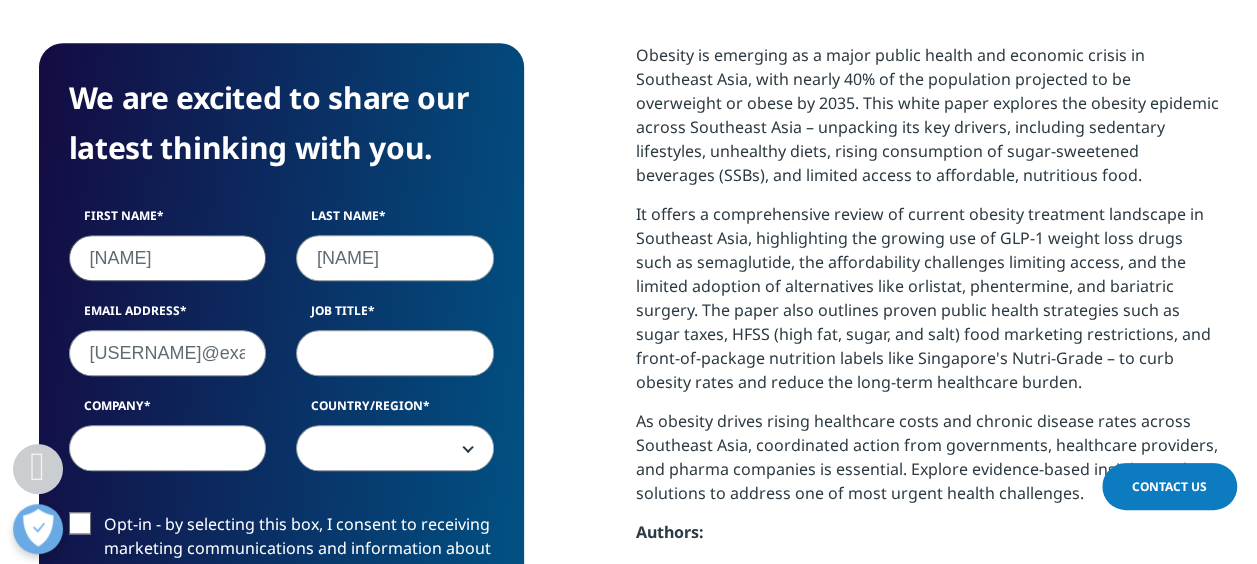 type on "Rxilient Medical" 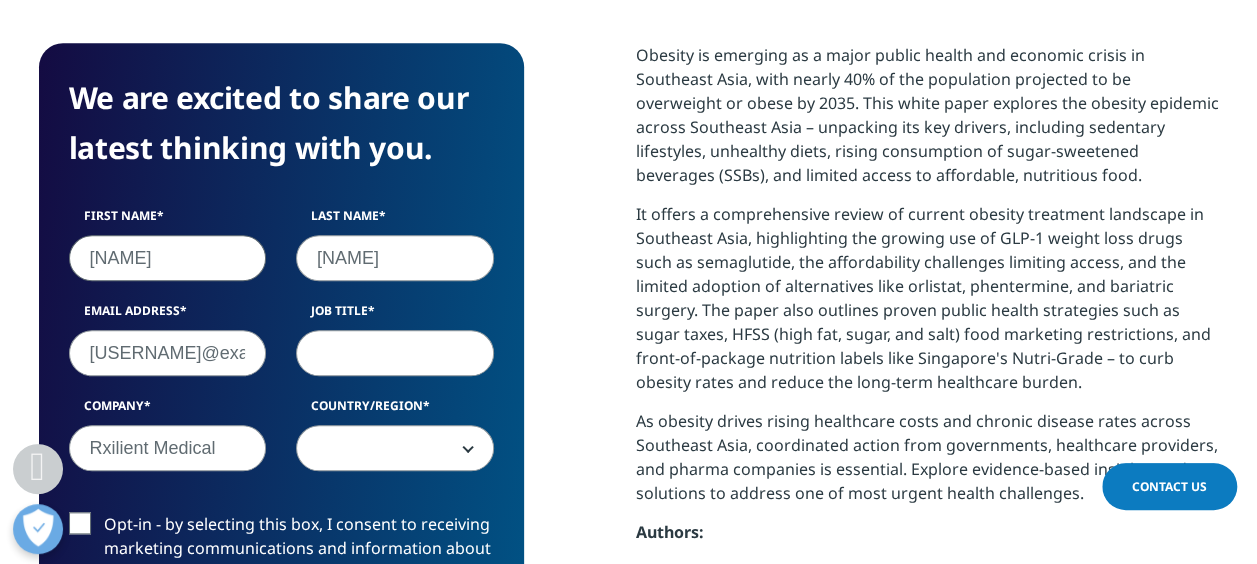select on "Singapore" 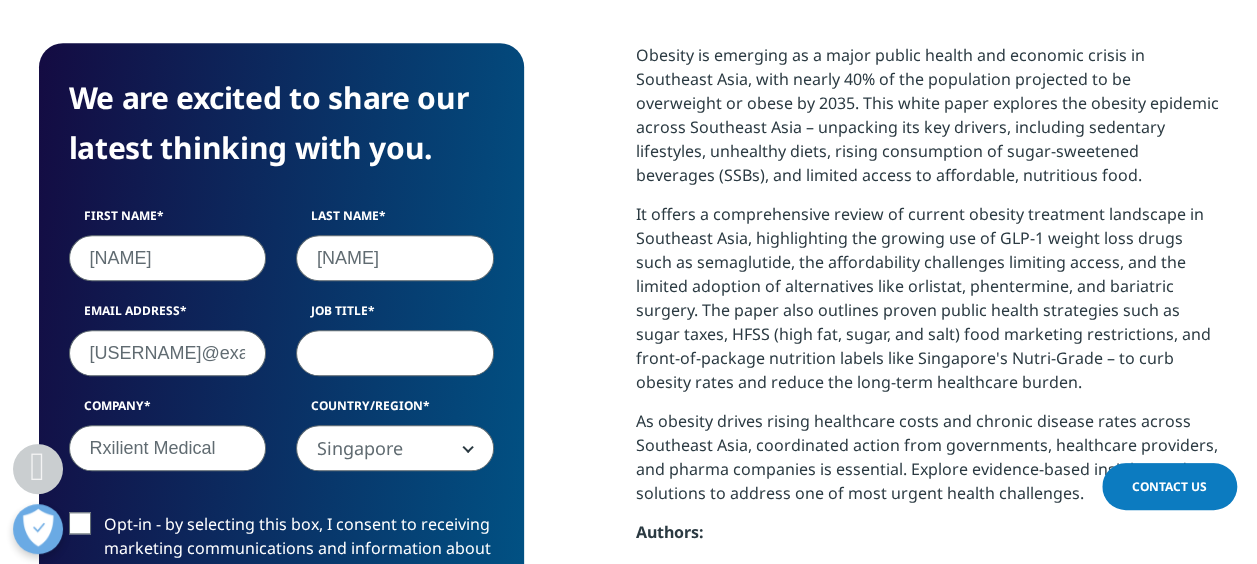 click on "Job Title" at bounding box center [395, 353] 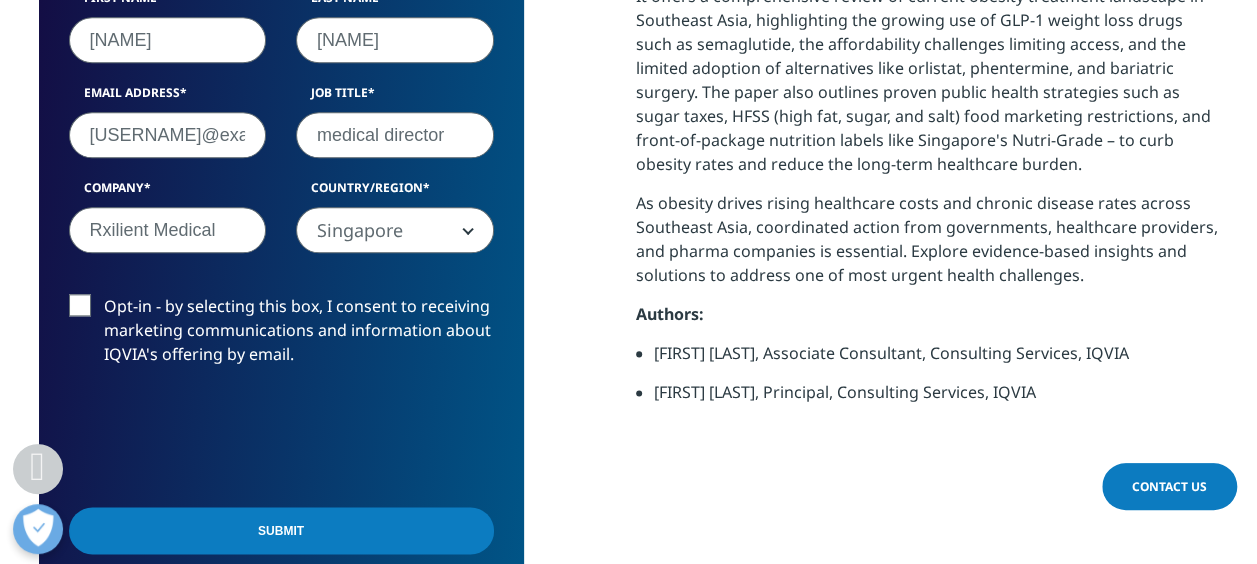 scroll, scrollTop: 1062, scrollLeft: 0, axis: vertical 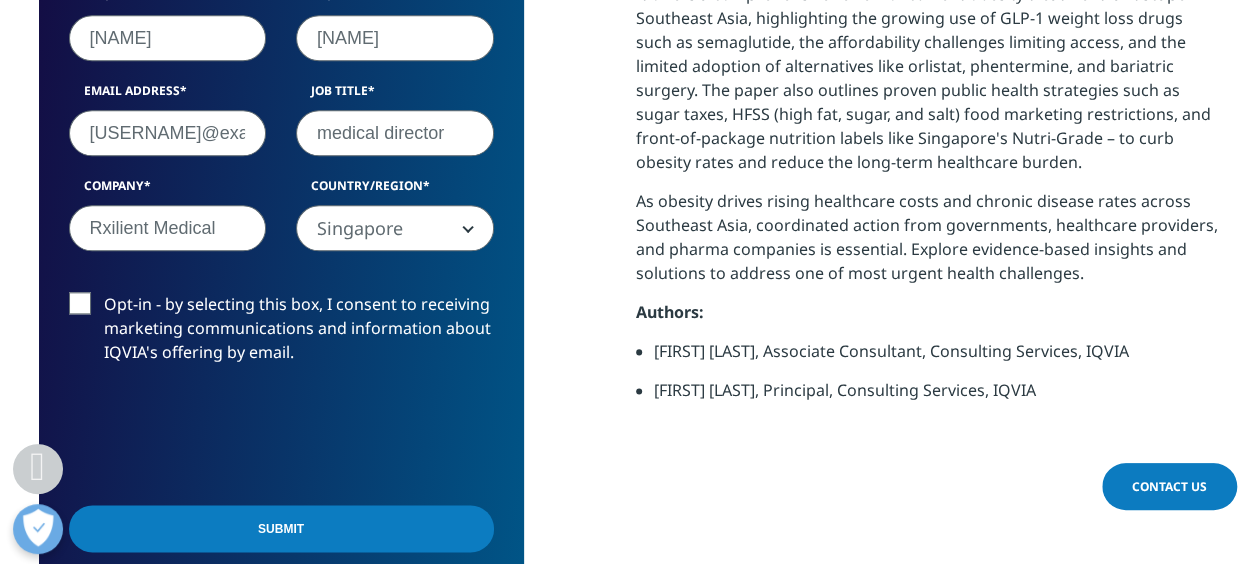 type on "medical director" 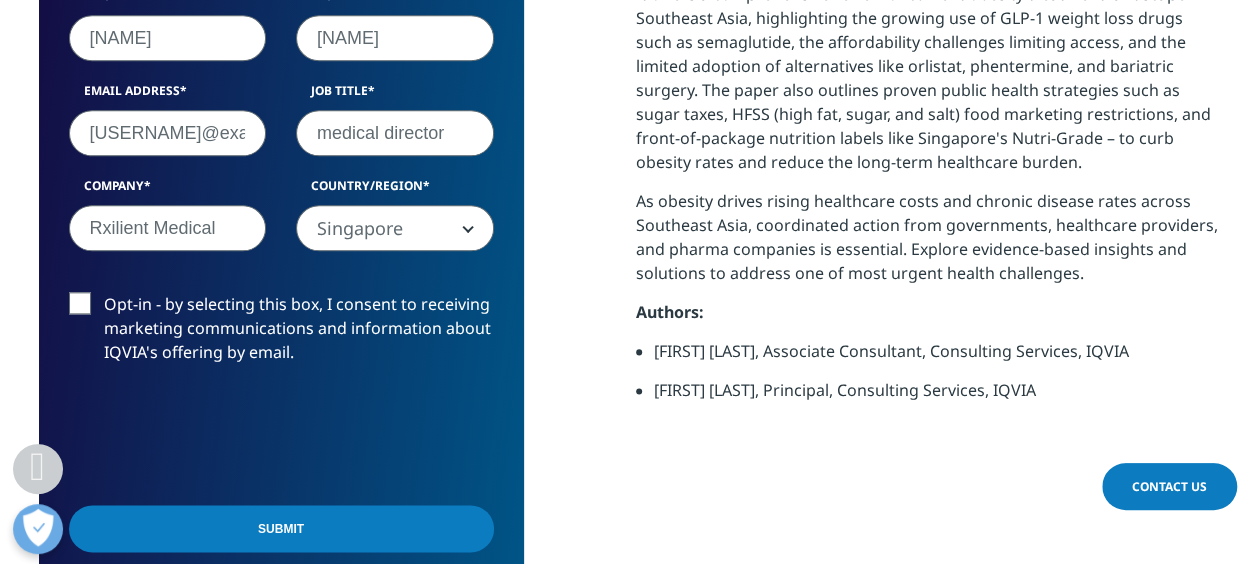 click on "Submit" at bounding box center [281, 528] 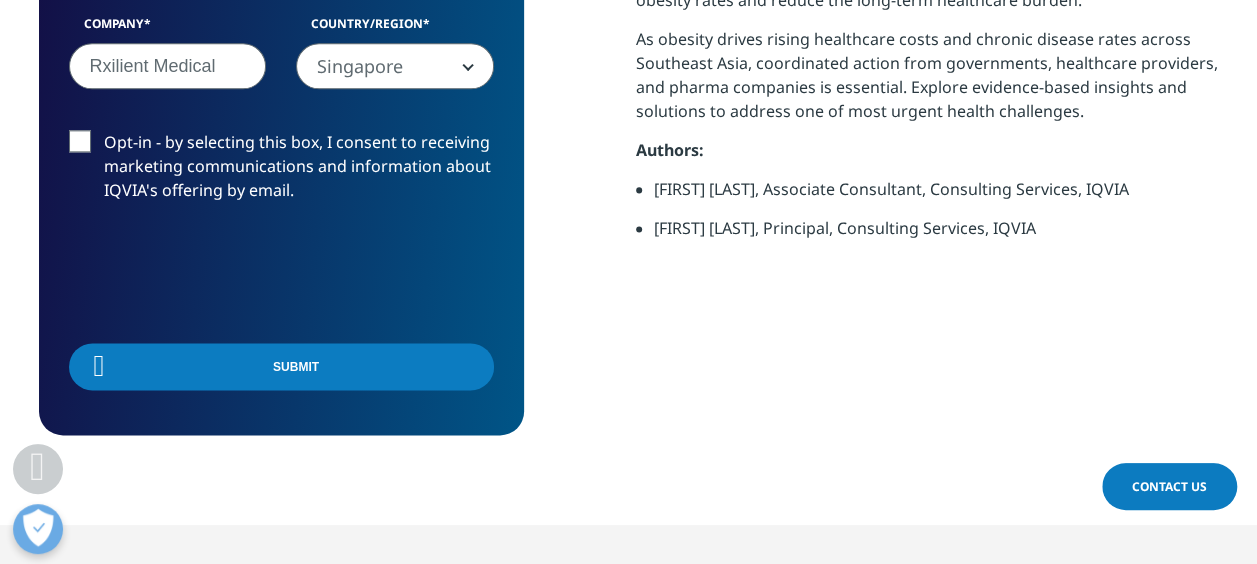 scroll, scrollTop: 1225, scrollLeft: 0, axis: vertical 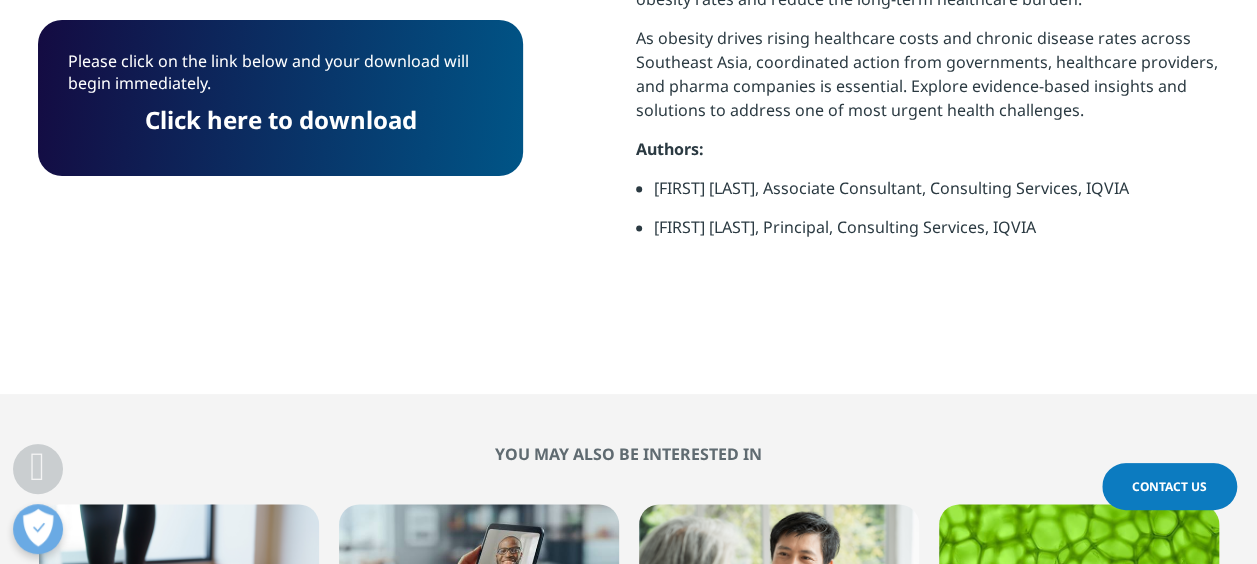 click on "Please click on the link below and your download will begin immediately." at bounding box center (280, 79) 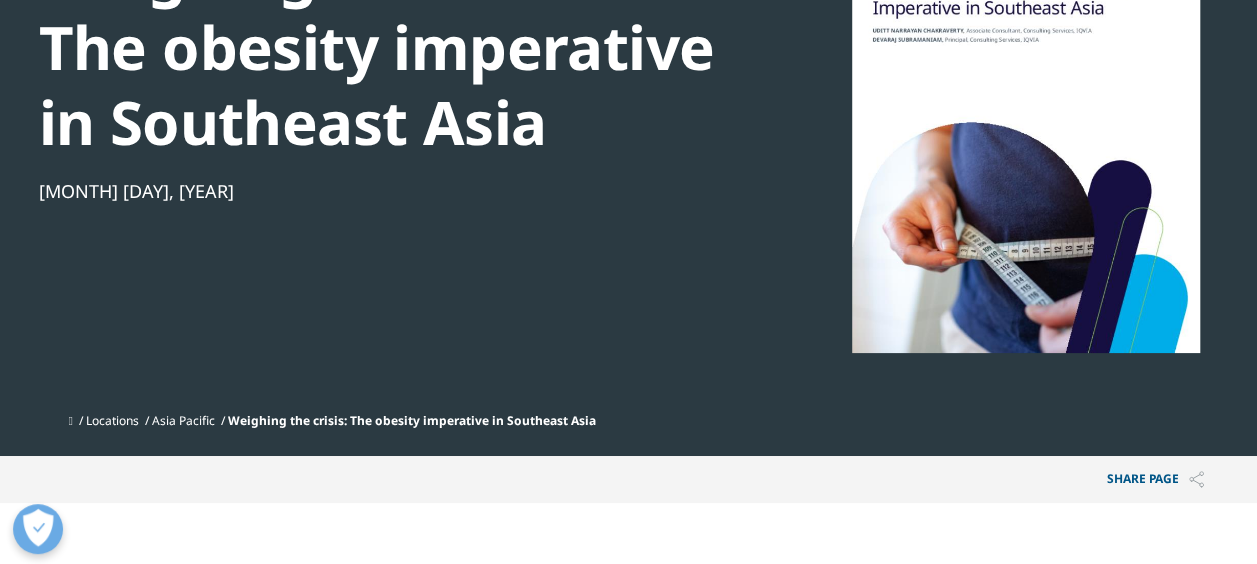 scroll, scrollTop: 0, scrollLeft: 0, axis: both 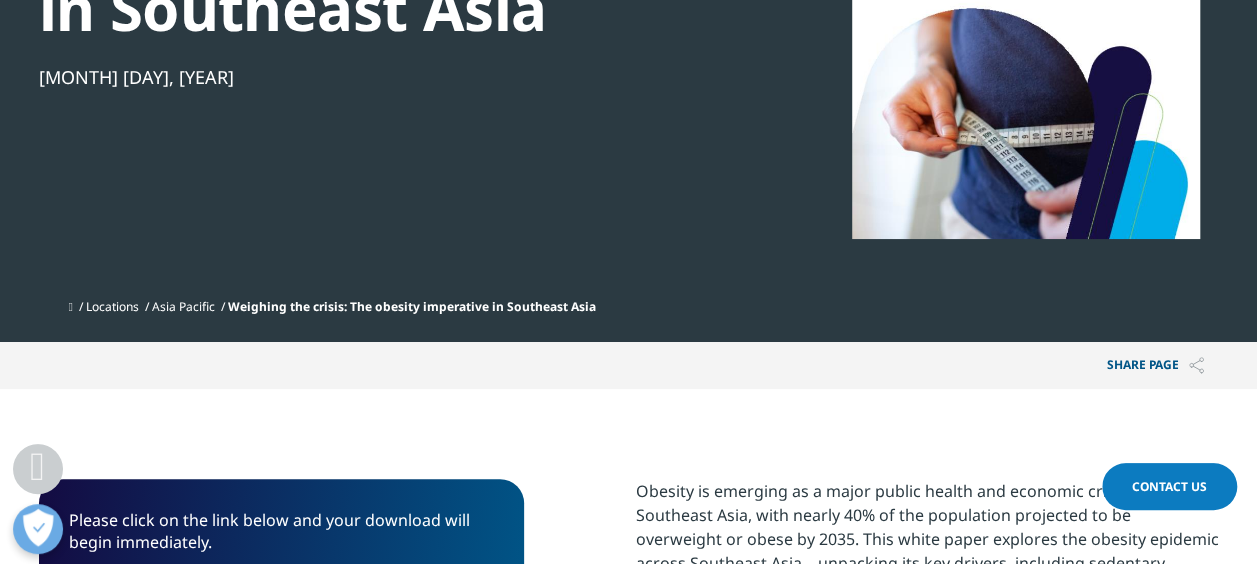 click on "Learn More" at bounding box center (896, 109) 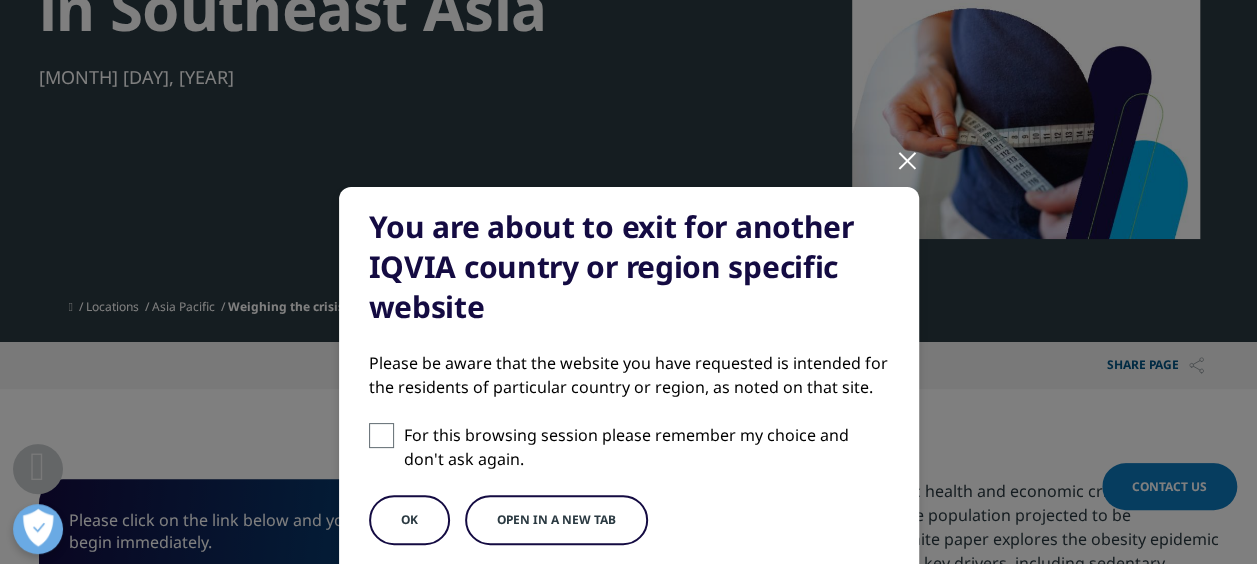 click at bounding box center [381, 435] 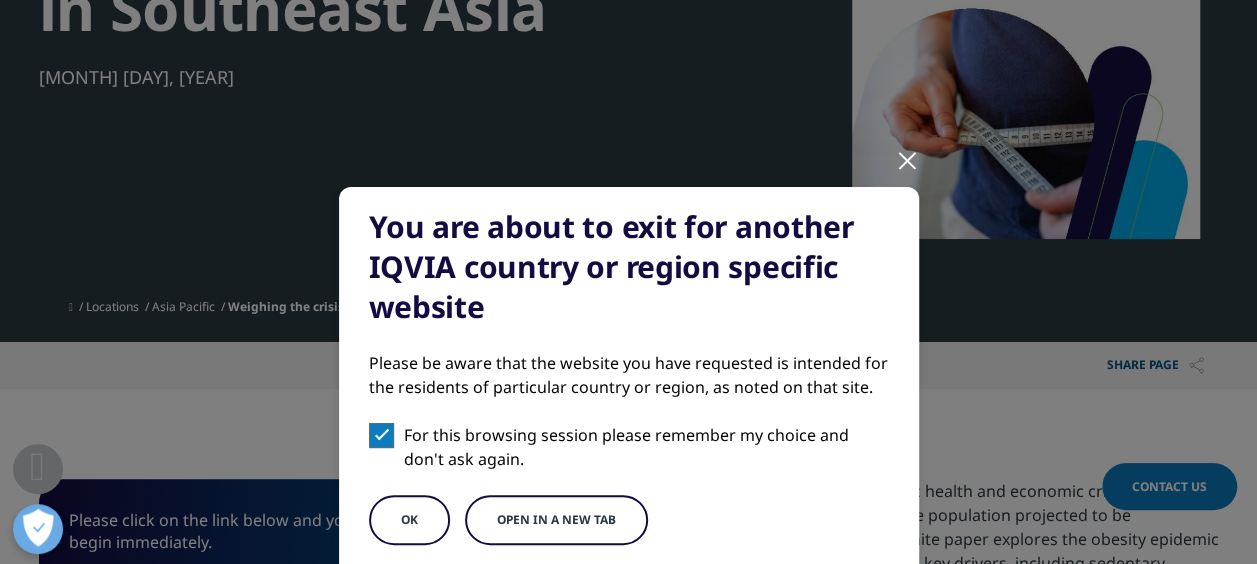 click on "OK" at bounding box center (409, 520) 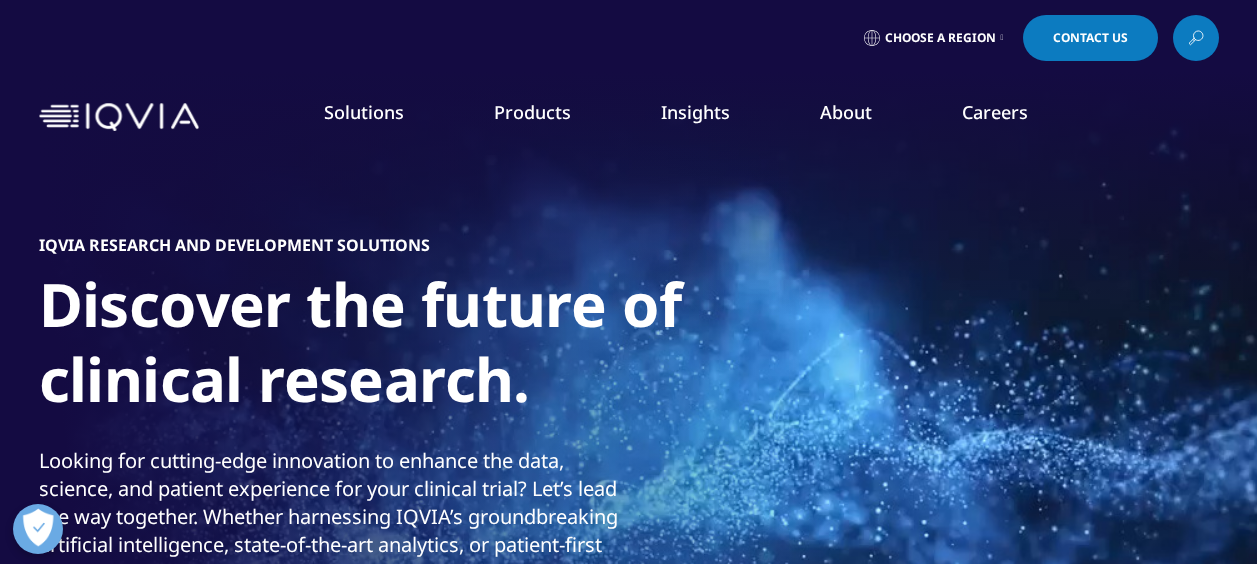 scroll, scrollTop: 0, scrollLeft: 0, axis: both 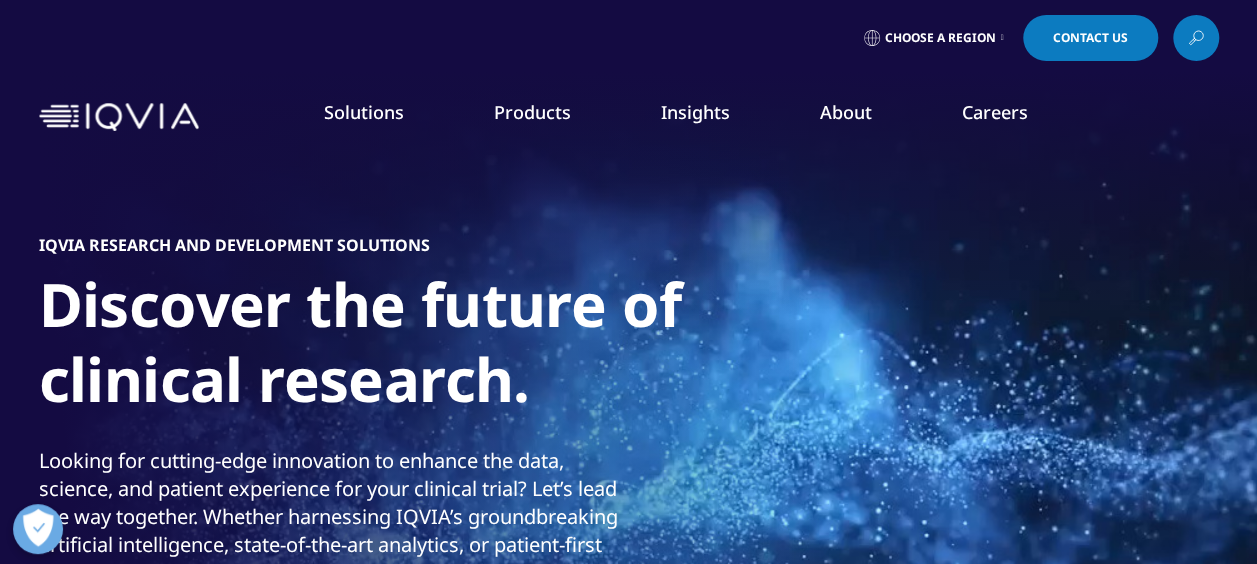 click on "Insights" at bounding box center (695, 112) 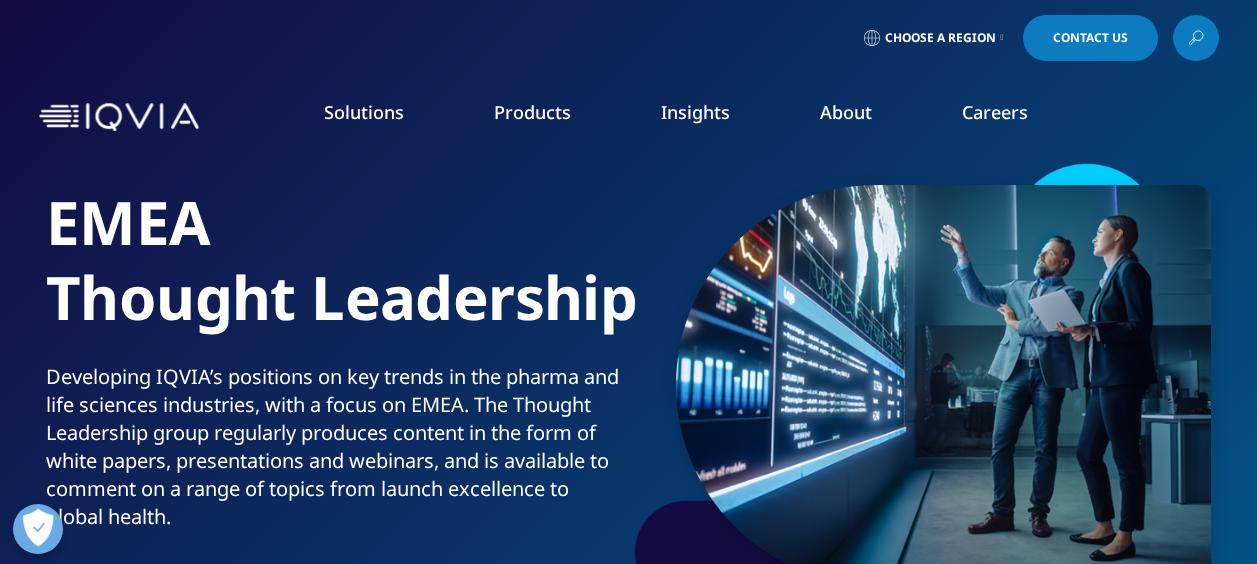 scroll, scrollTop: 0, scrollLeft: 0, axis: both 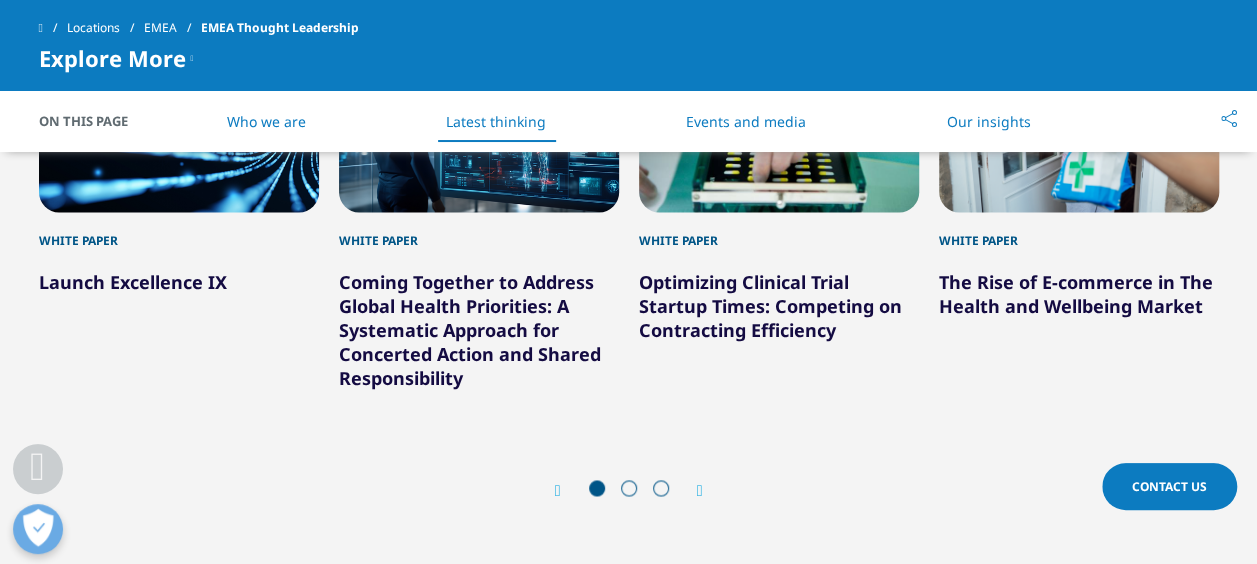 click at bounding box center (700, 491) 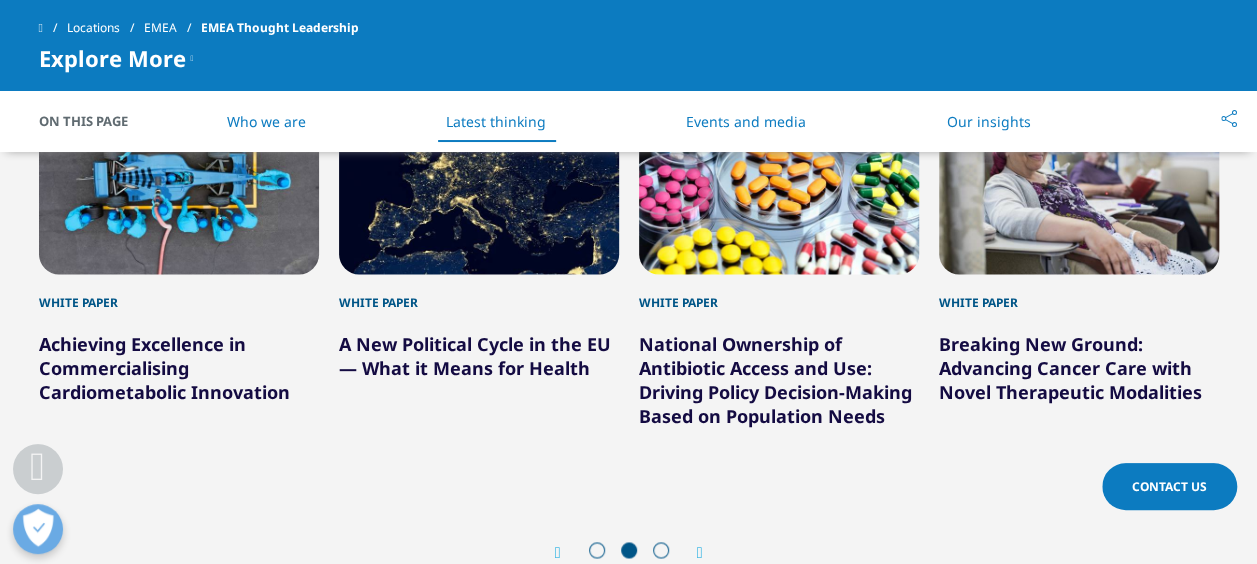scroll, scrollTop: 1231, scrollLeft: 0, axis: vertical 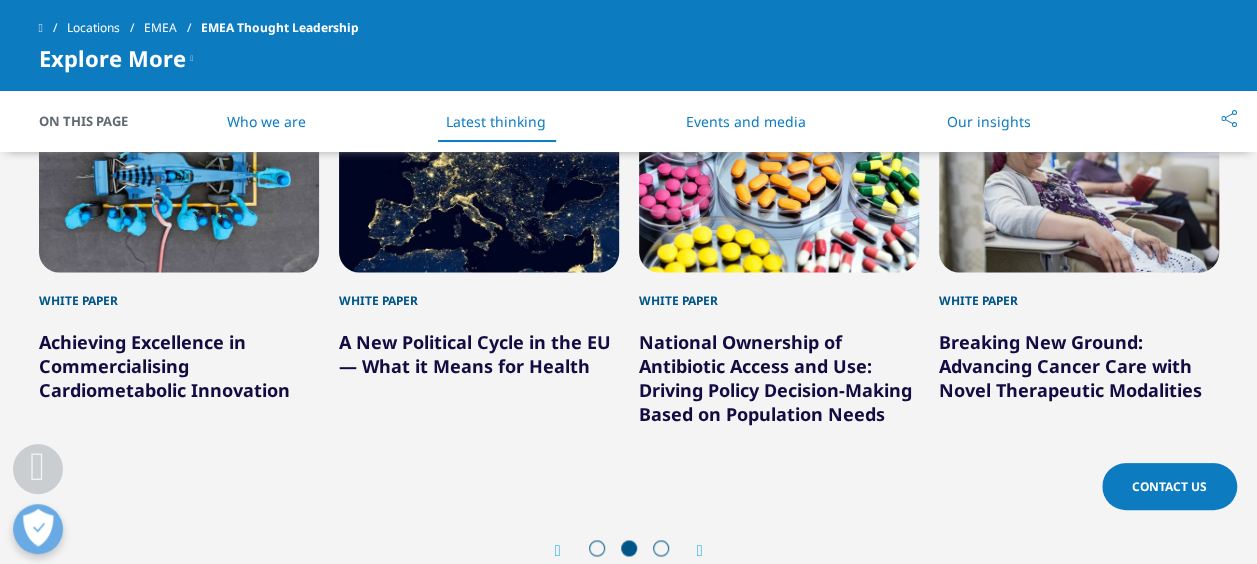 click on "Breaking New Ground: Advancing Cancer Care with Novel Therapeutic Modalities" at bounding box center (1070, 366) 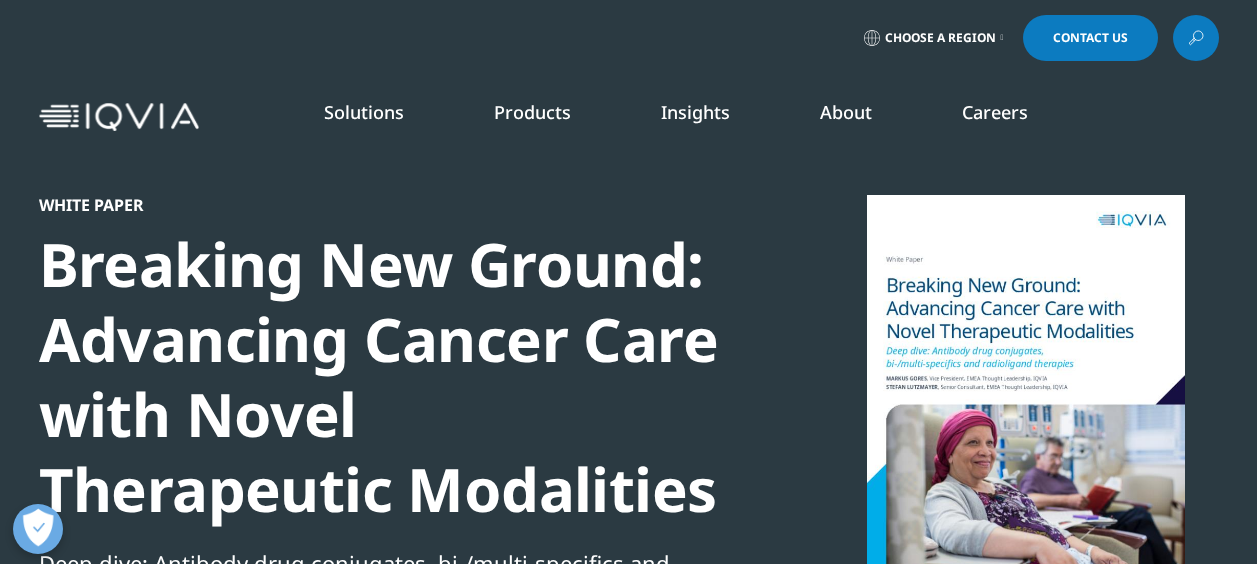 scroll, scrollTop: 0, scrollLeft: 0, axis: both 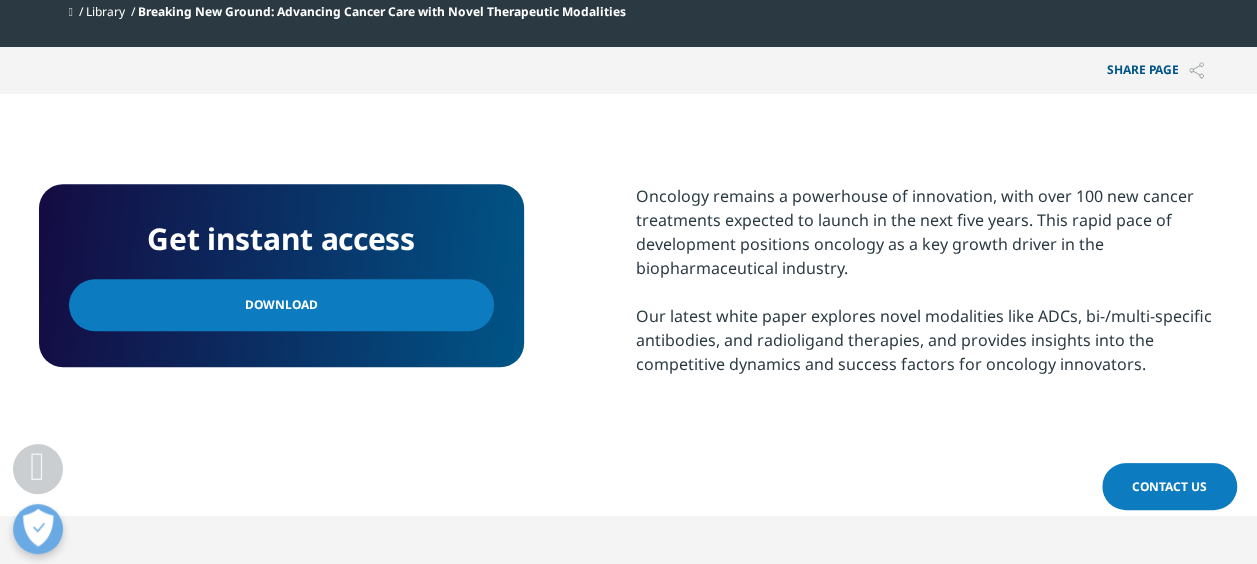 click on "Download" at bounding box center [281, 305] 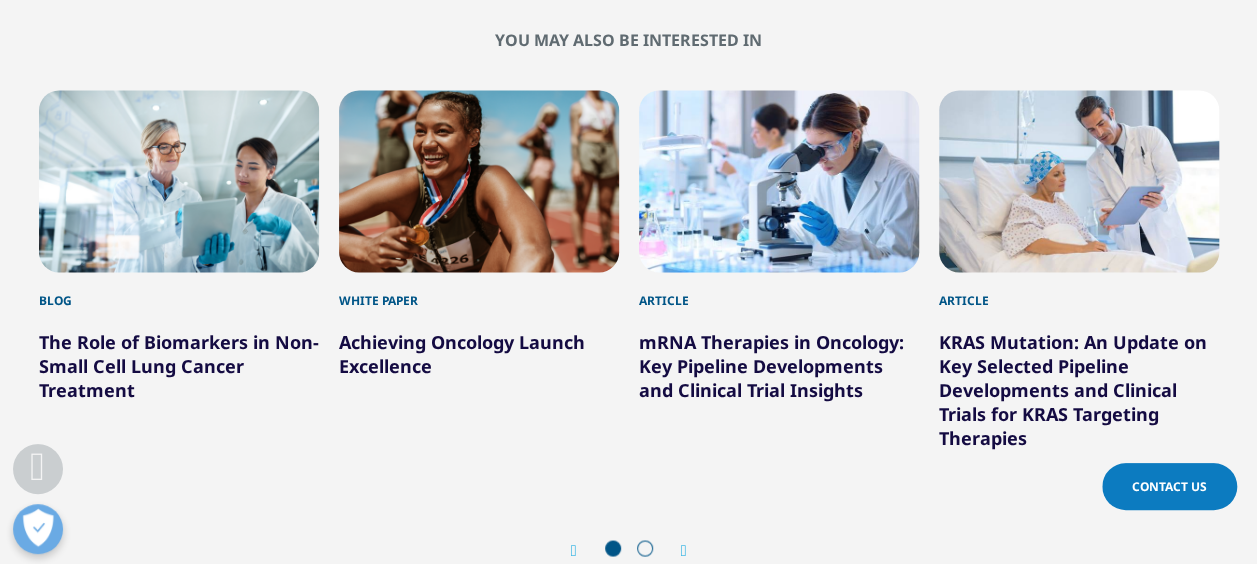 scroll, scrollTop: 1410, scrollLeft: 0, axis: vertical 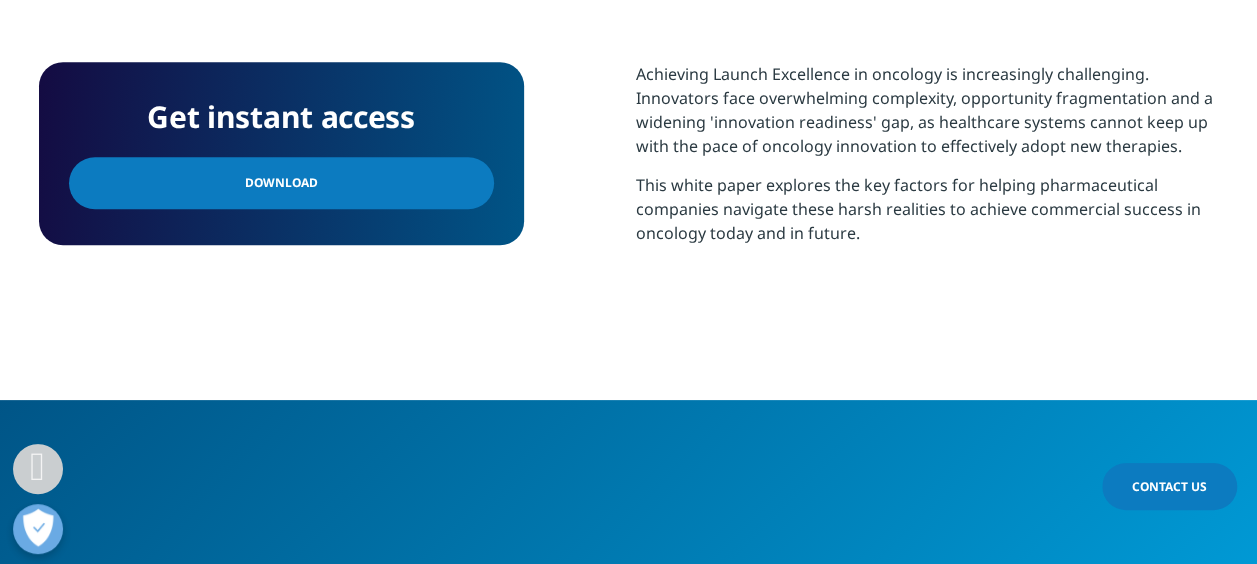 click on "Download" at bounding box center (281, 183) 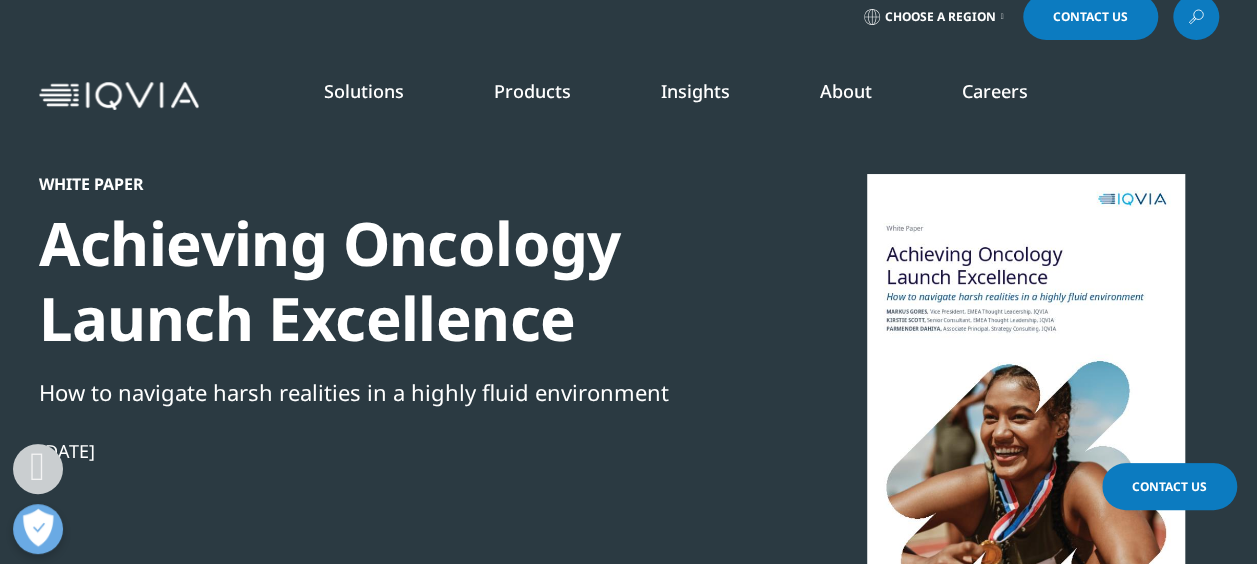 scroll, scrollTop: 0, scrollLeft: 0, axis: both 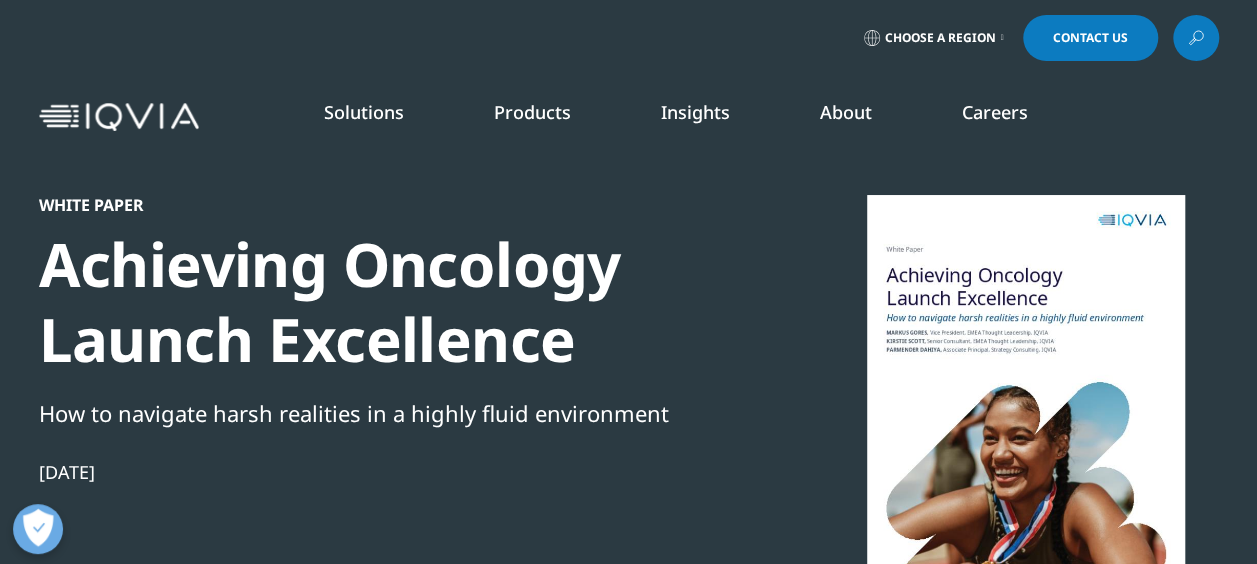 click on "AI Patient & Provider Profiling- Med Affairs​" at bounding box center (1103, 432) 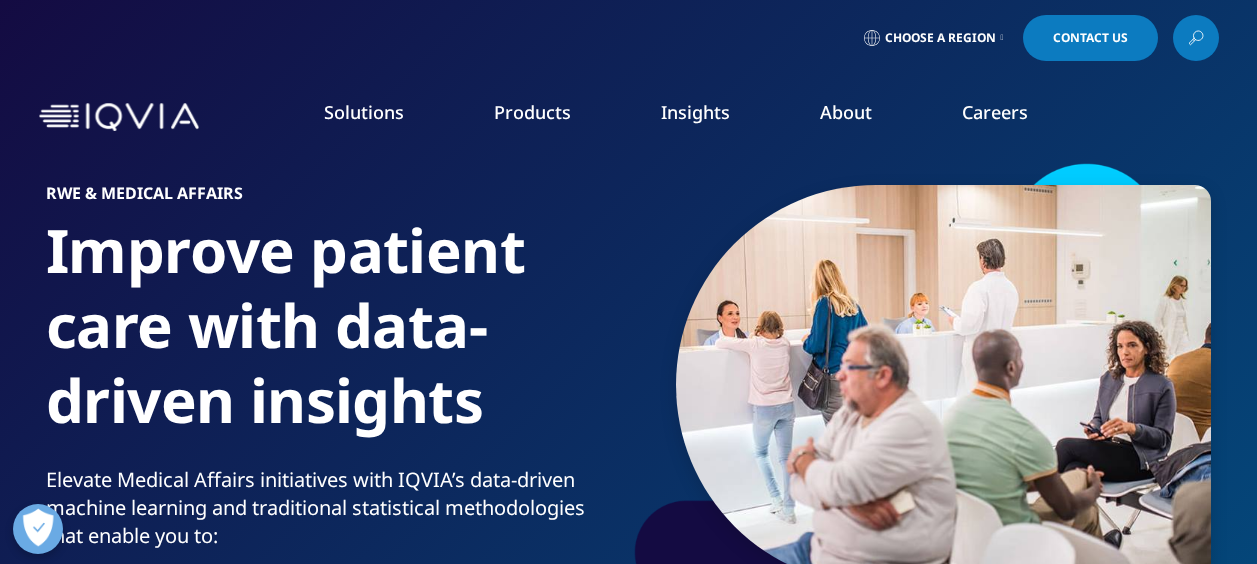 scroll, scrollTop: 0, scrollLeft: 0, axis: both 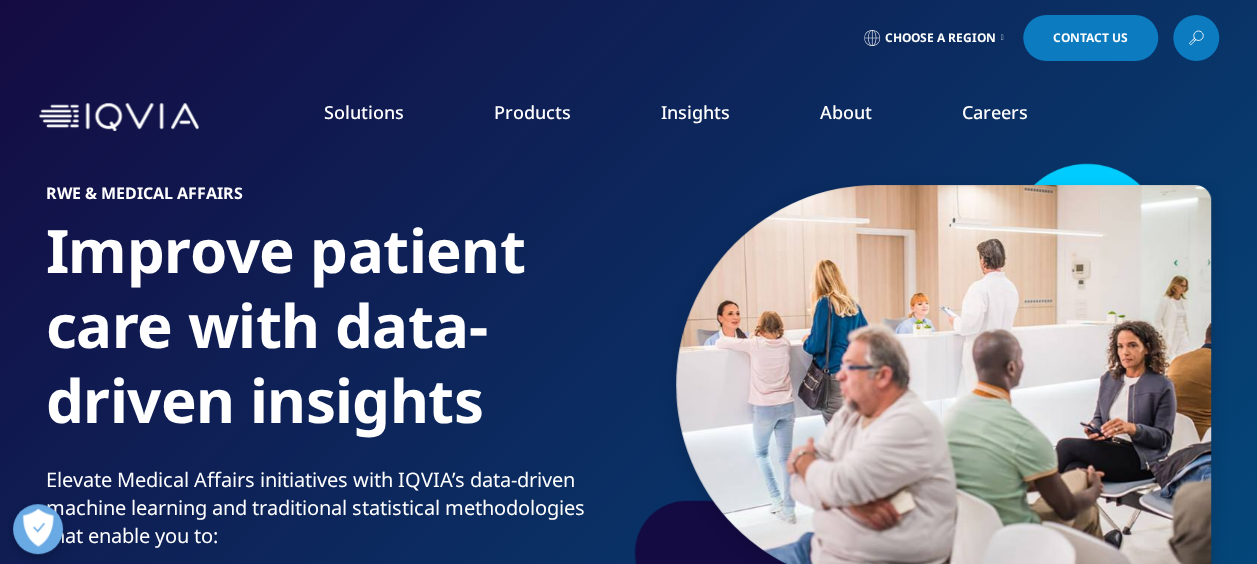 click on "LEARN MORE" at bounding box center (1108, 458) 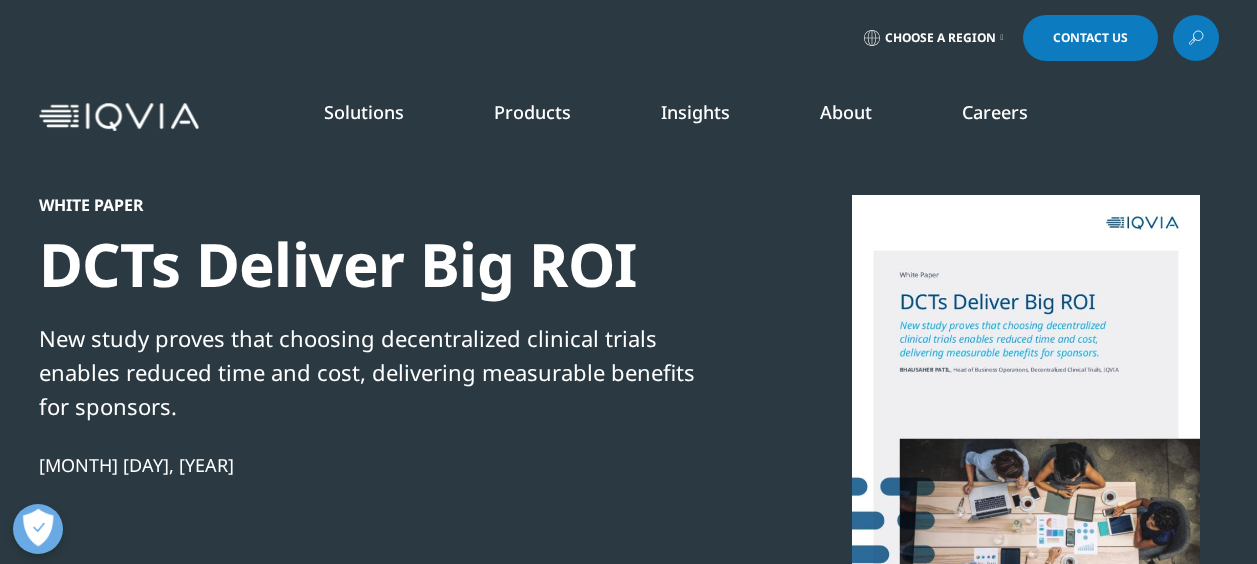 scroll, scrollTop: 0, scrollLeft: 0, axis: both 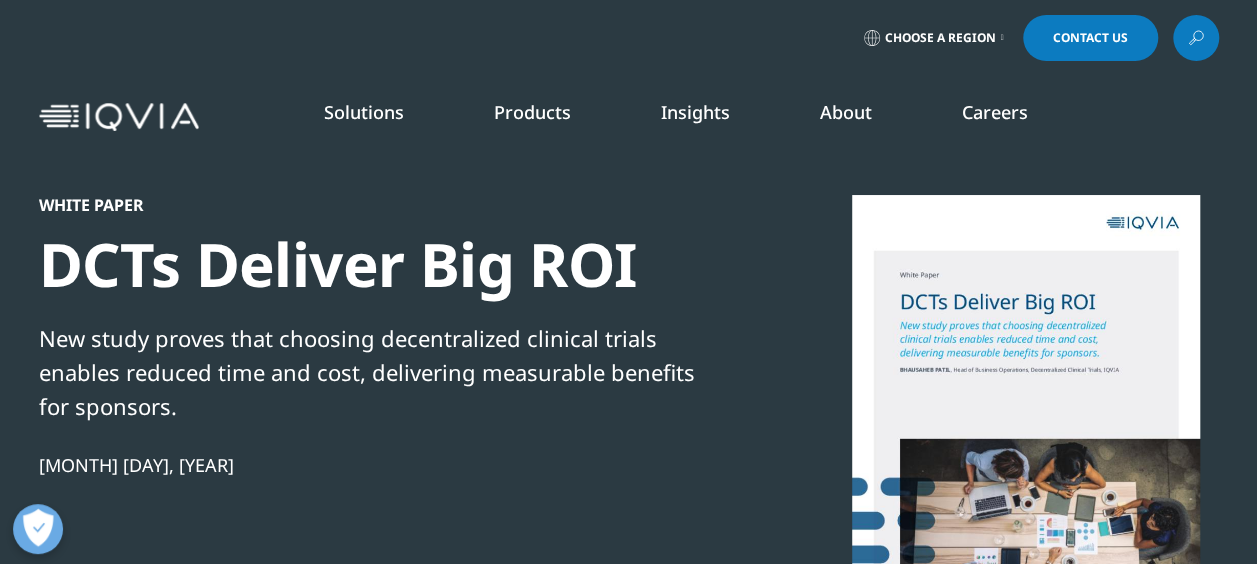 click on "DISCOVER INSIGHTS" at bounding box center [160, 388] 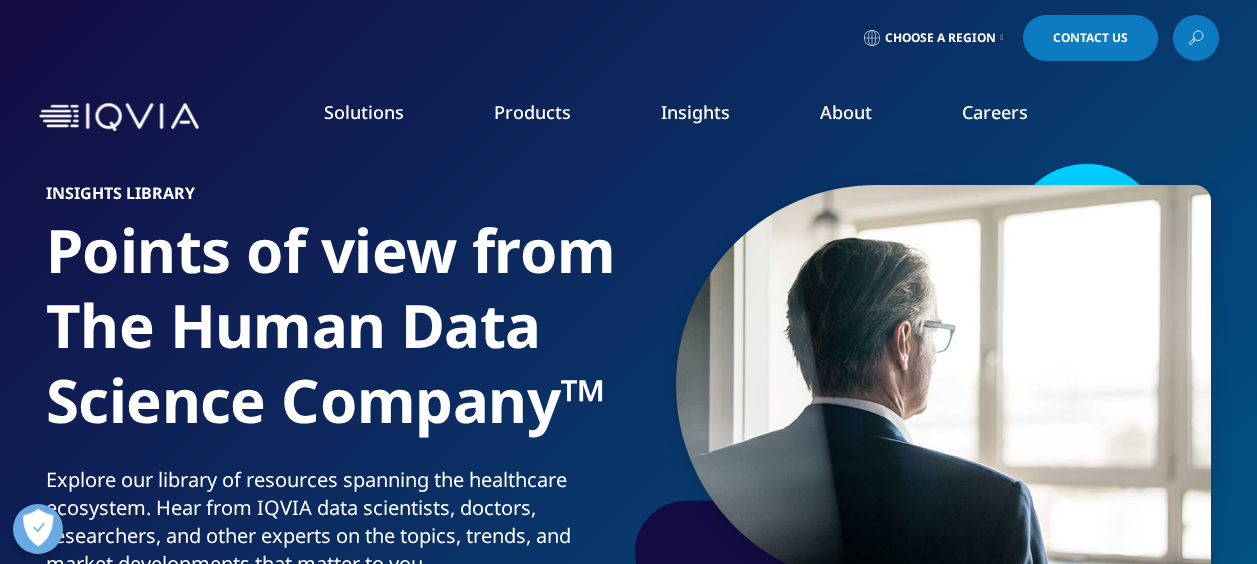 scroll, scrollTop: 0, scrollLeft: 0, axis: both 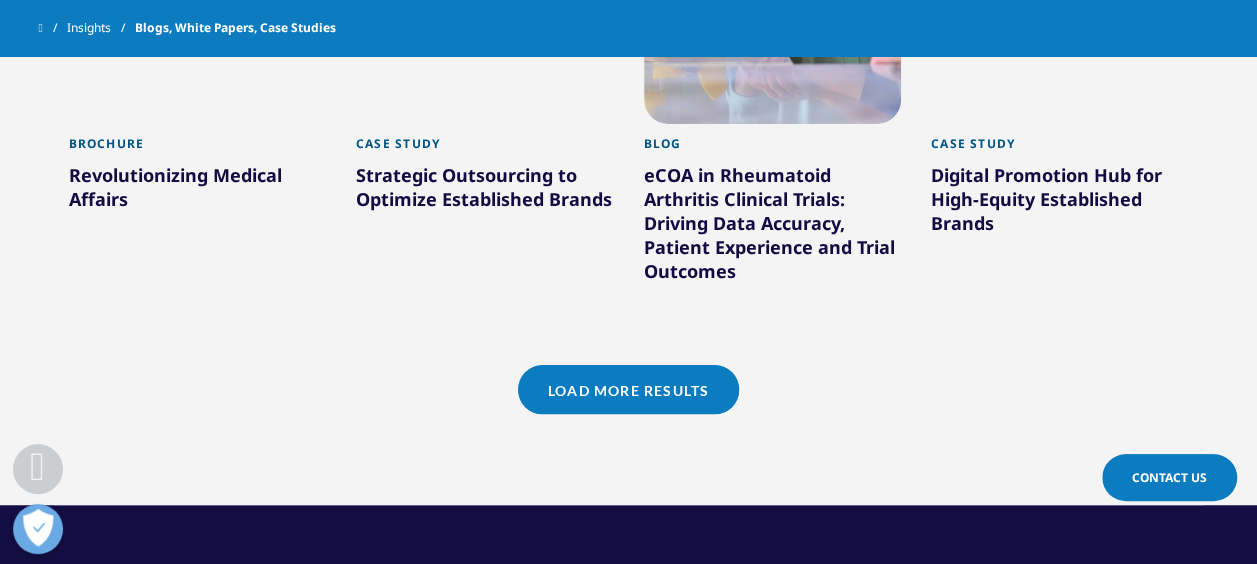 click on "Revolutionizing Medical Affairs" at bounding box center [198, 191] 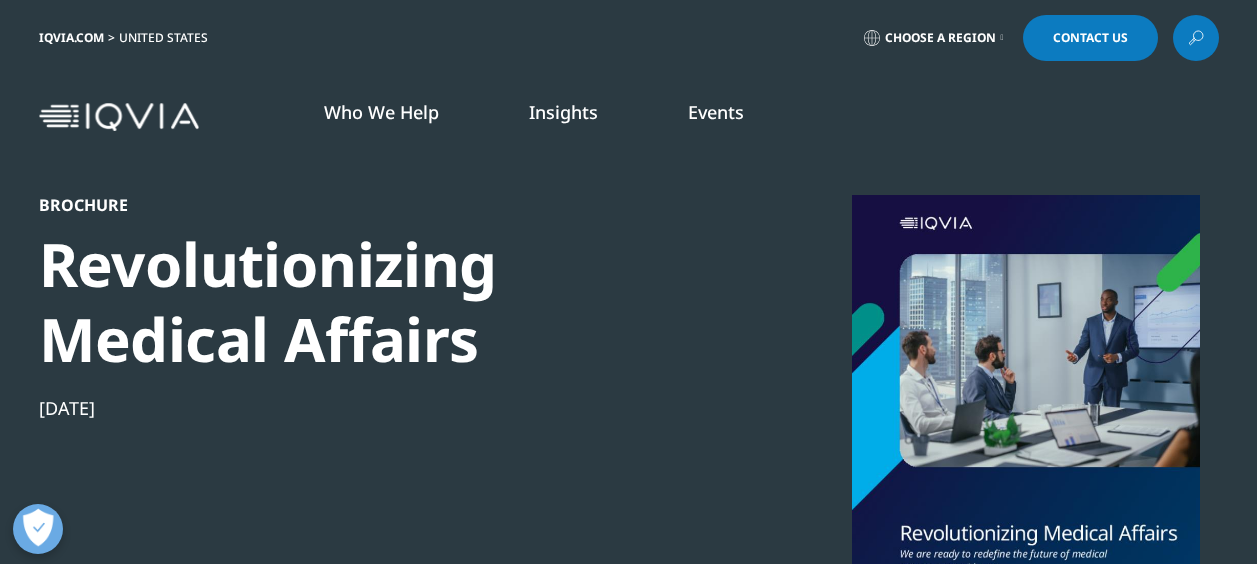 scroll, scrollTop: 0, scrollLeft: 0, axis: both 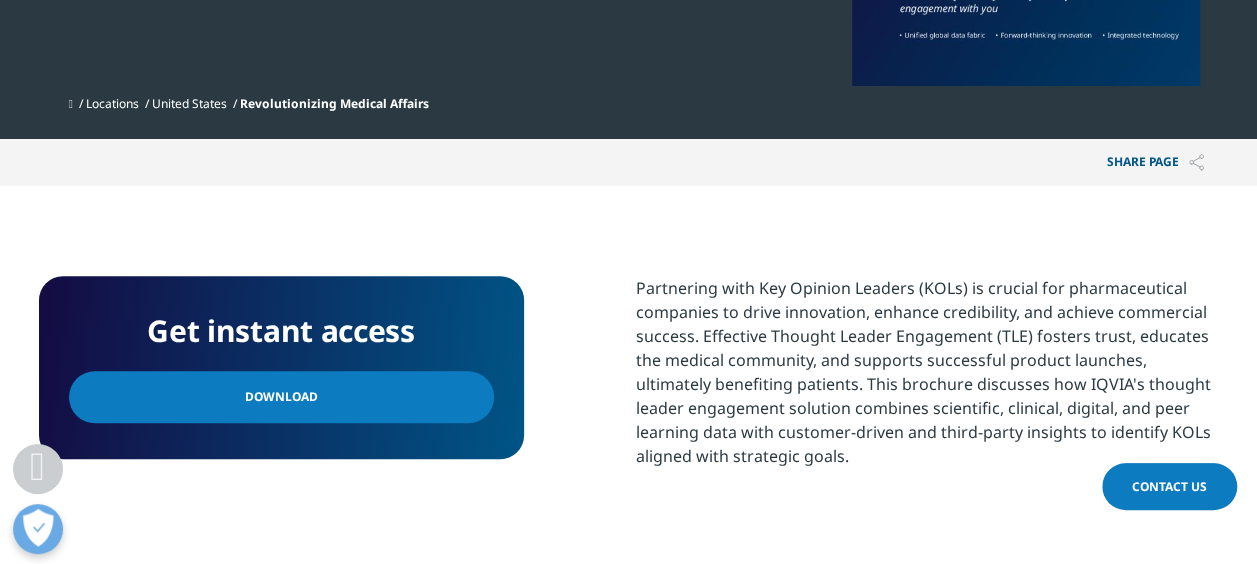 click on "Download" at bounding box center [281, 397] 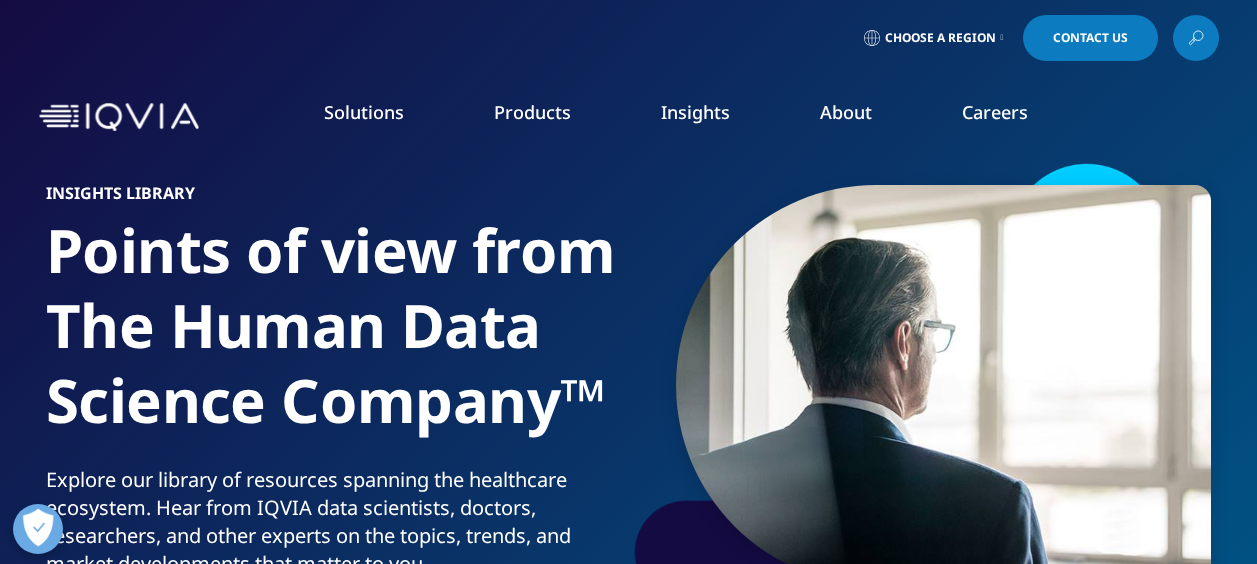 scroll, scrollTop: 0, scrollLeft: 0, axis: both 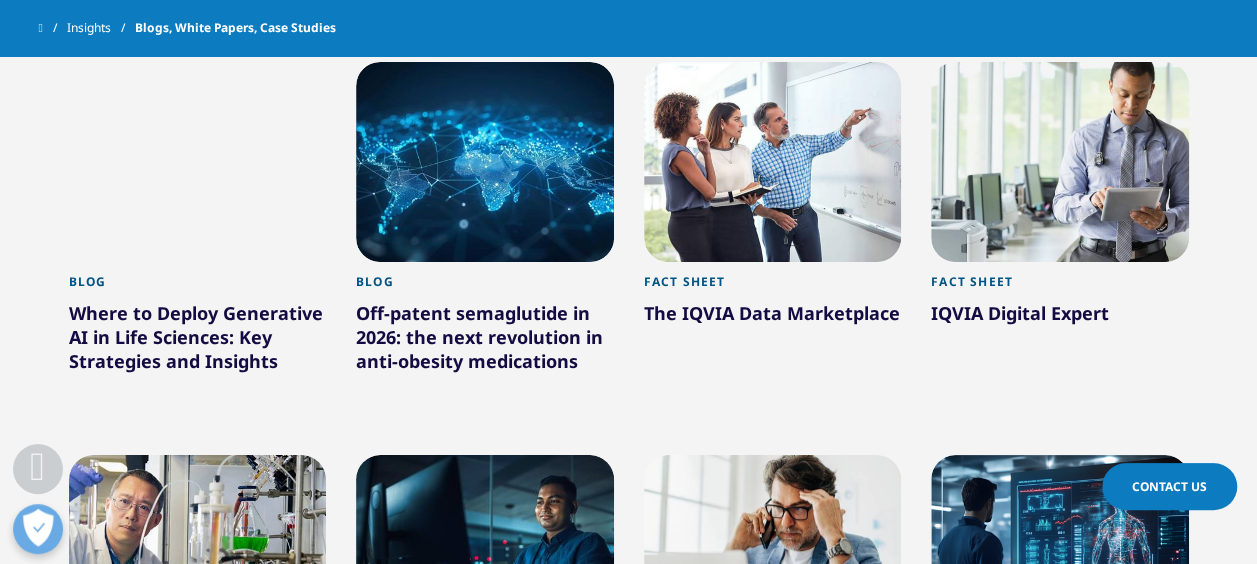 click on "Off-patent semaglutide in 2026: the next revolution in anti-obesity medications" at bounding box center (485, 341) 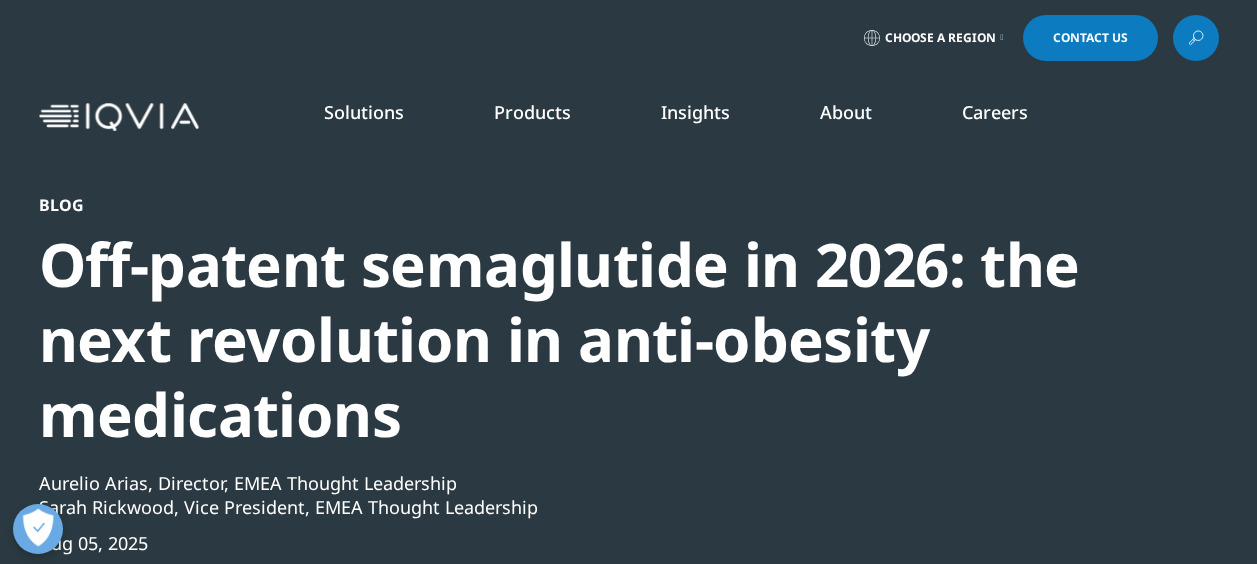 scroll, scrollTop: 0, scrollLeft: 0, axis: both 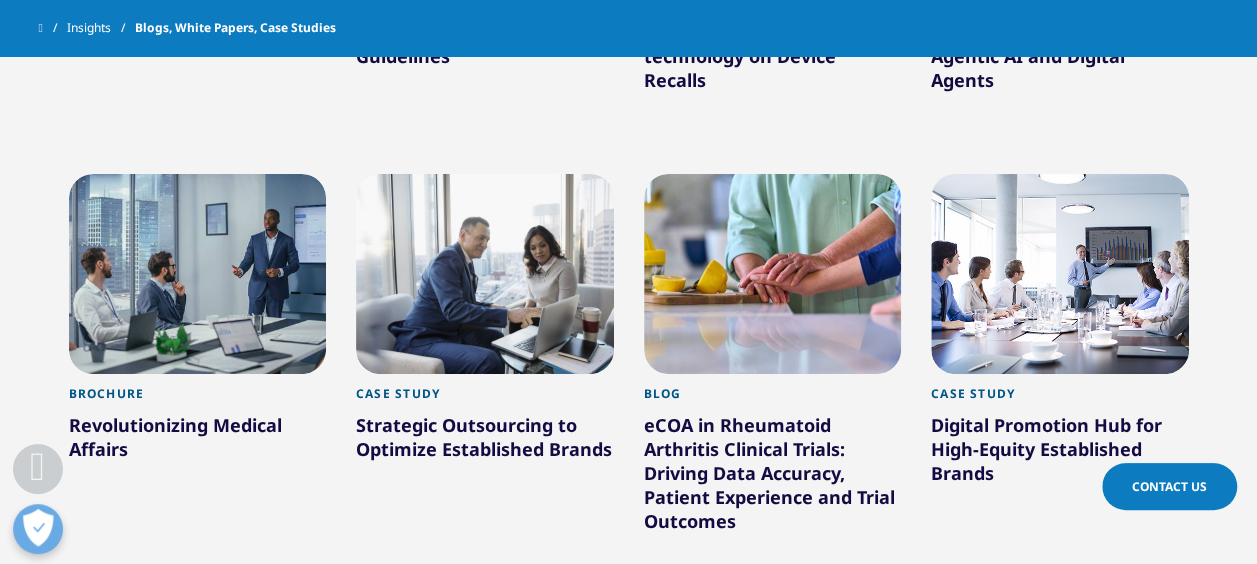 click on "Strategic Outsourcing to Optimize Established Brands" at bounding box center [485, 441] 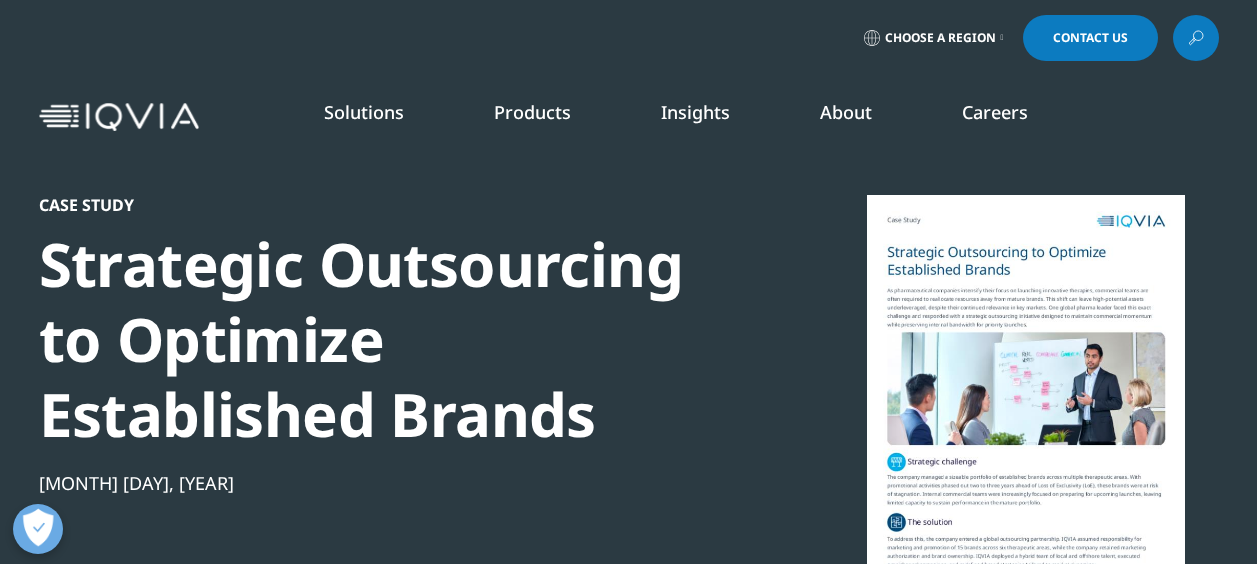 scroll, scrollTop: 0, scrollLeft: 0, axis: both 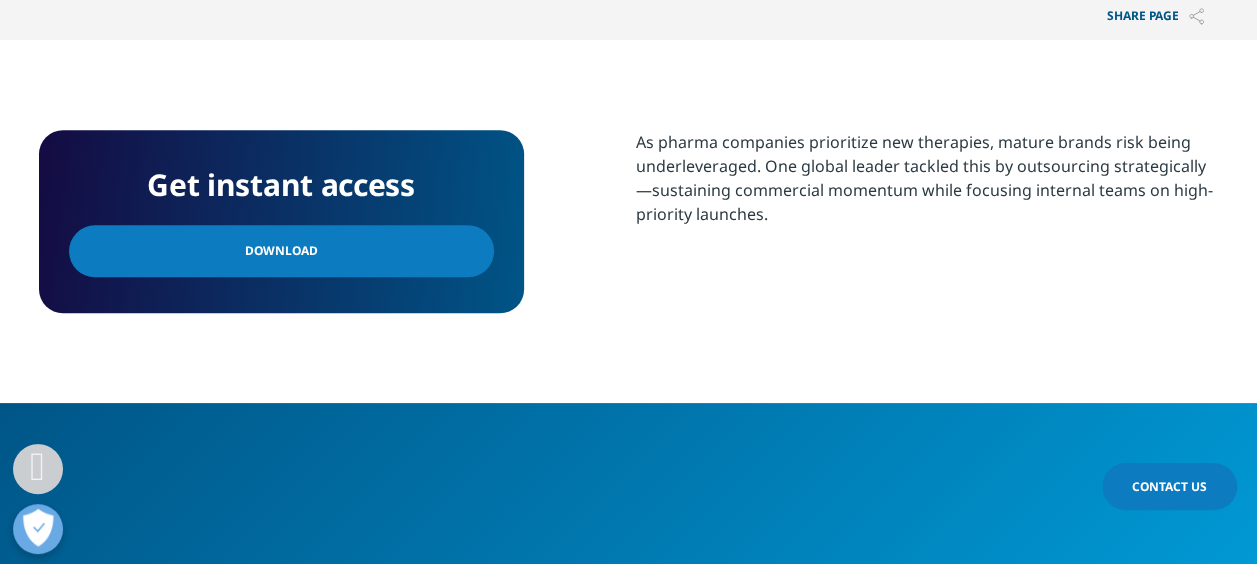click on "Download" at bounding box center [281, 251] 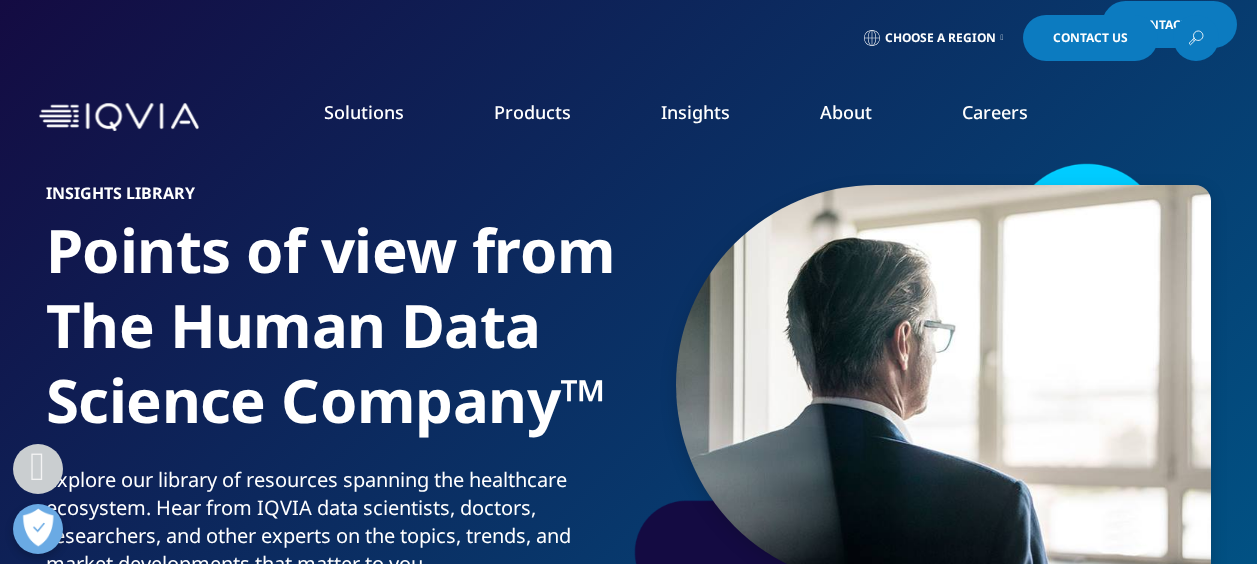 scroll, scrollTop: 658, scrollLeft: 0, axis: vertical 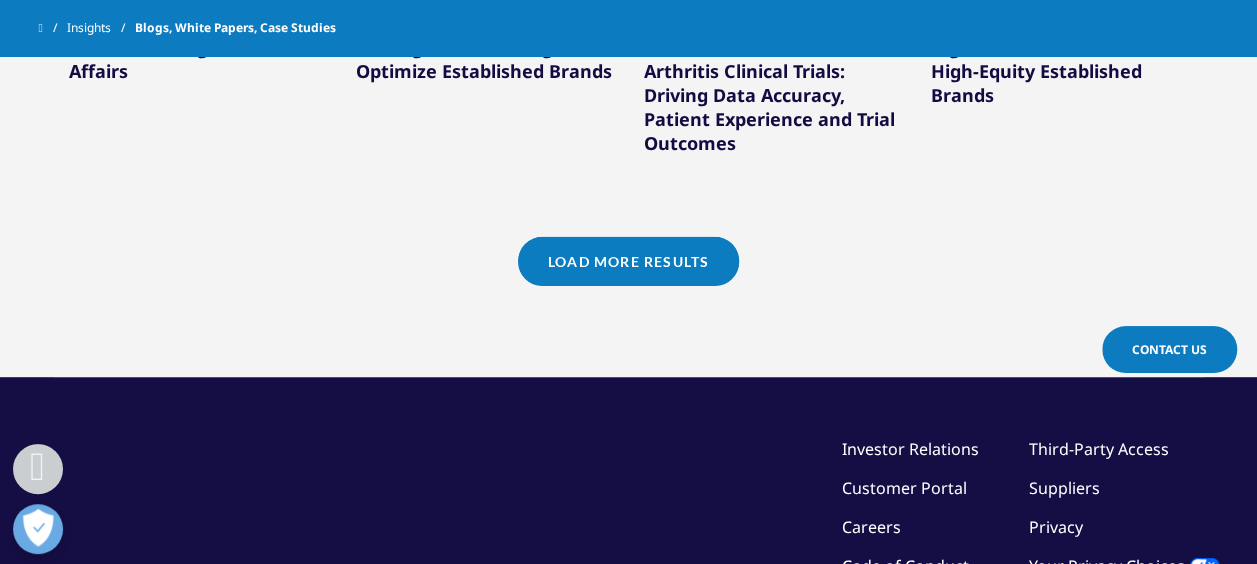 click on "Load More Results" at bounding box center (628, 261) 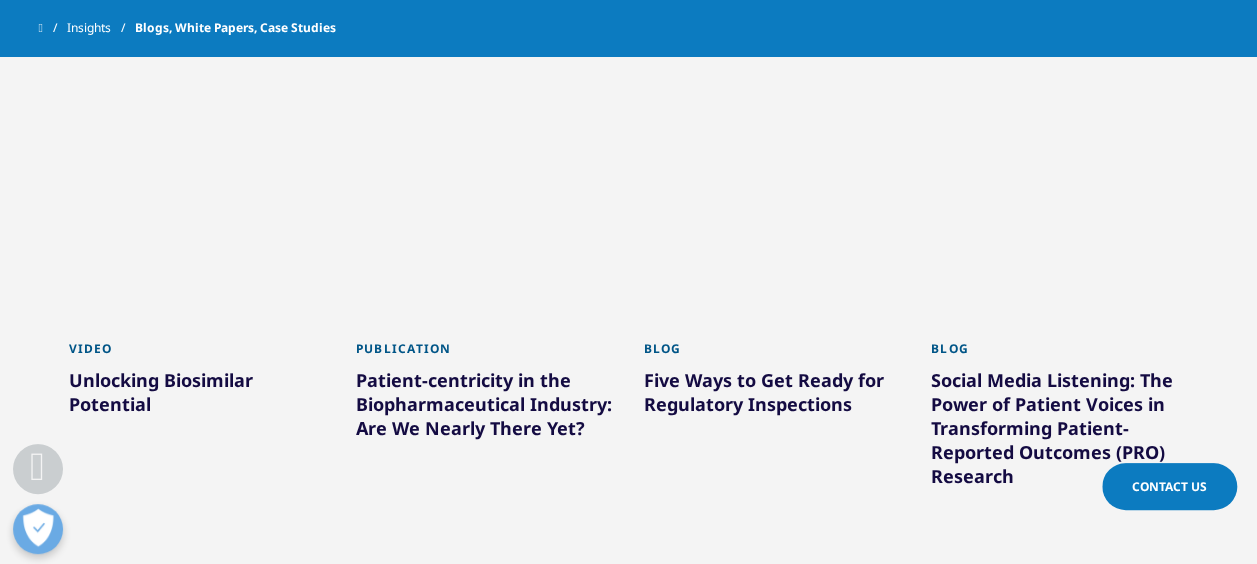 scroll, scrollTop: 2093, scrollLeft: 0, axis: vertical 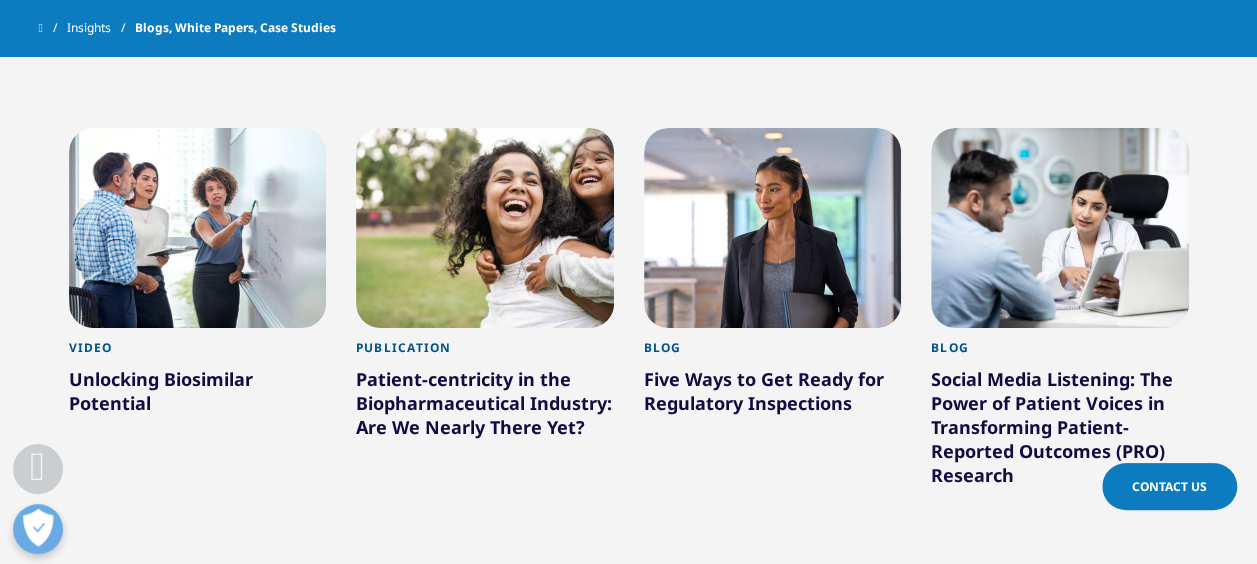 click on "Unlocking Biosimilar Potential" at bounding box center [198, 395] 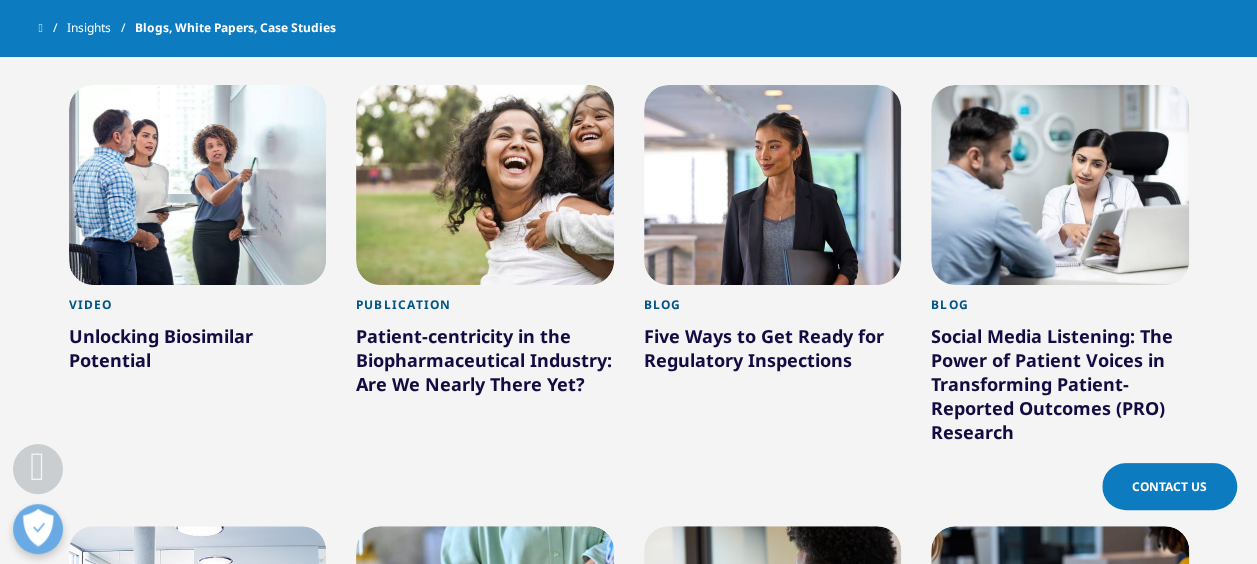 scroll, scrollTop: 2128, scrollLeft: 0, axis: vertical 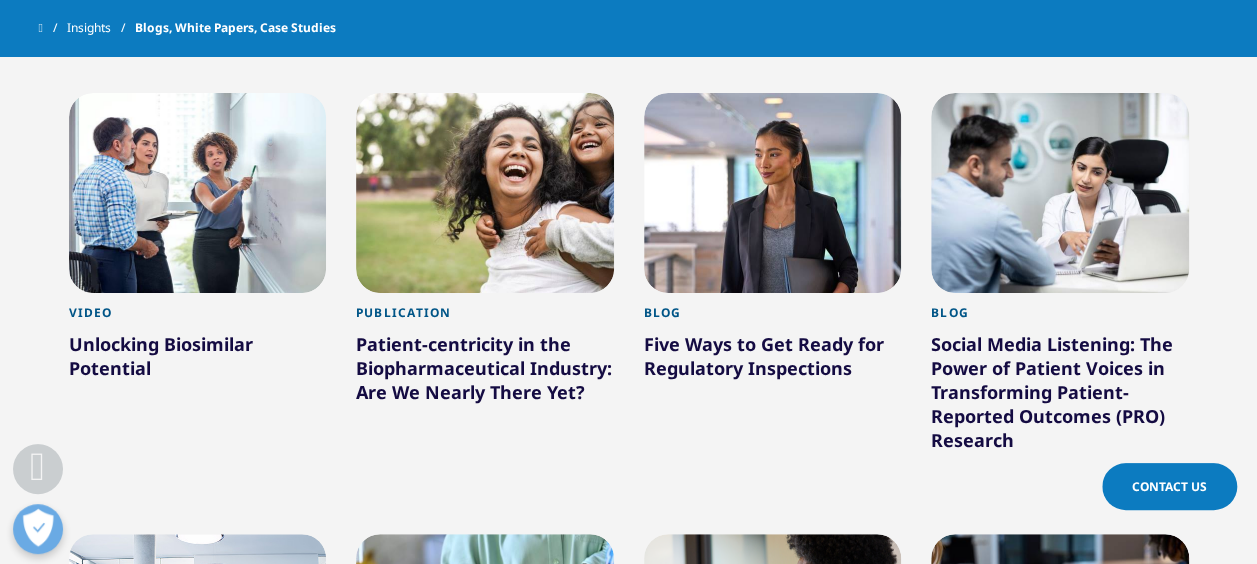 click on "Unlocking Biosimilar Potential" at bounding box center [198, 360] 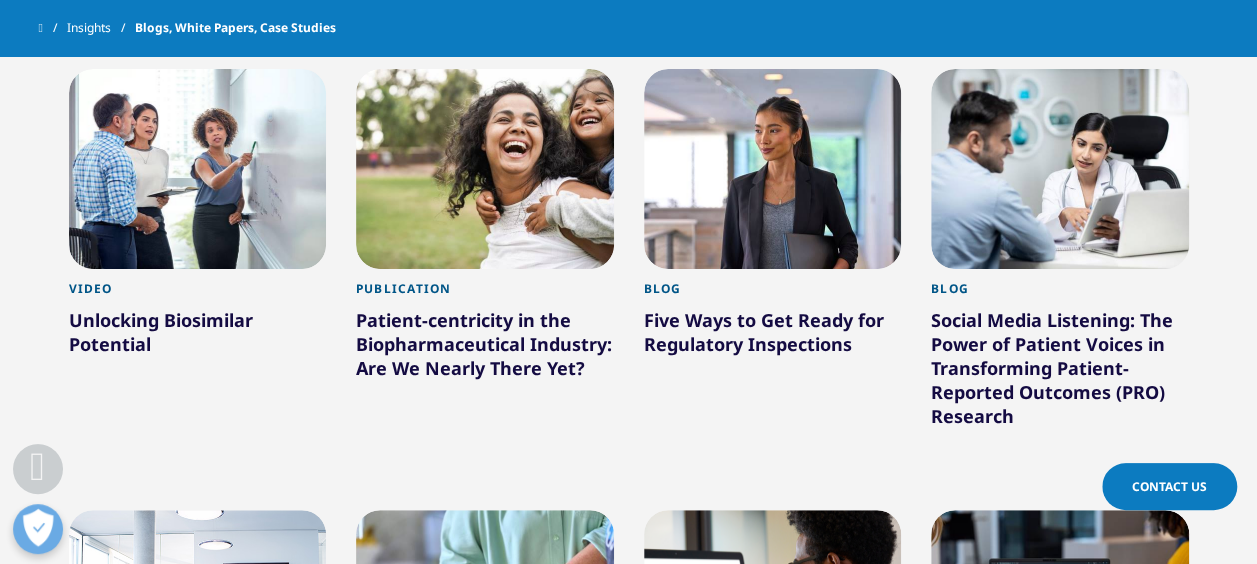 scroll, scrollTop: 2155, scrollLeft: 0, axis: vertical 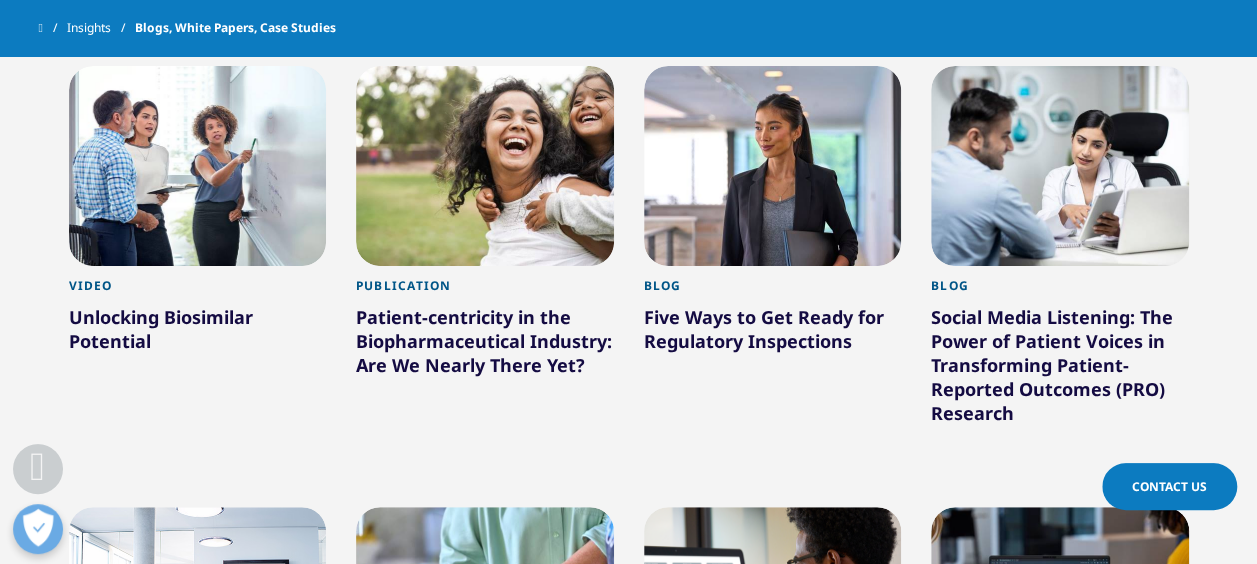click on "Unlocking Biosimilar Potential" at bounding box center [198, 333] 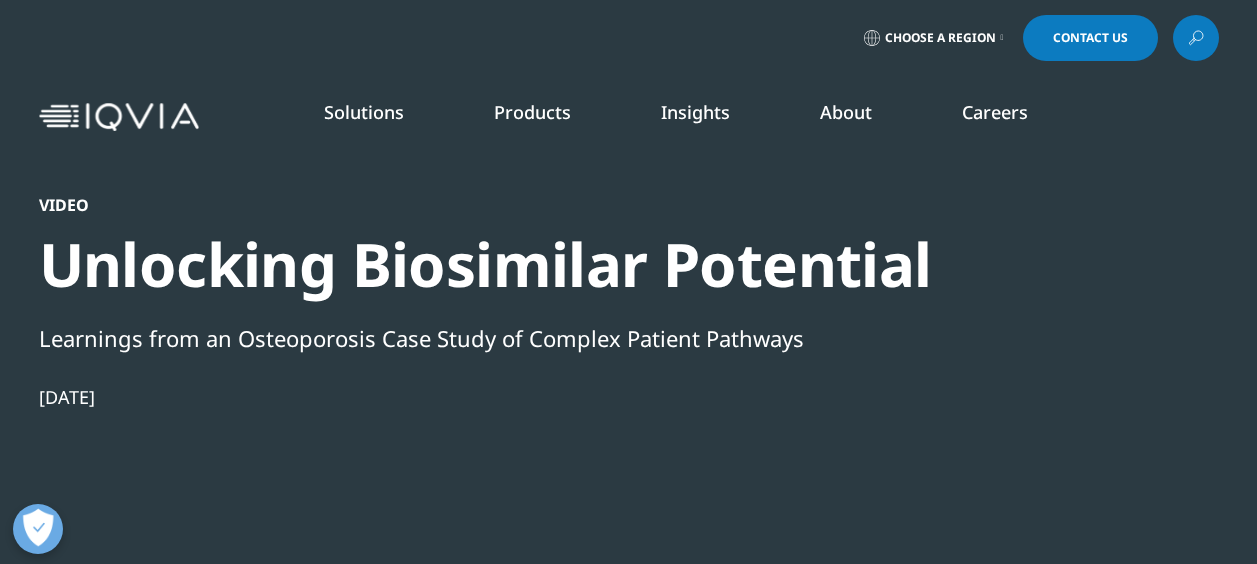 scroll, scrollTop: 0, scrollLeft: 0, axis: both 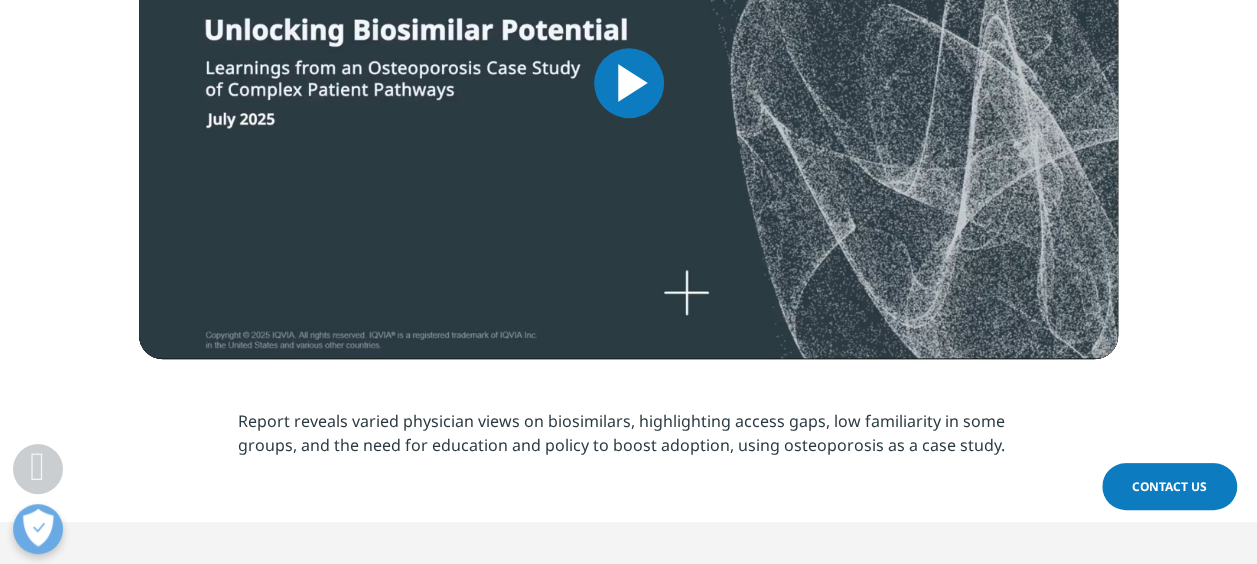 click at bounding box center (629, 83) 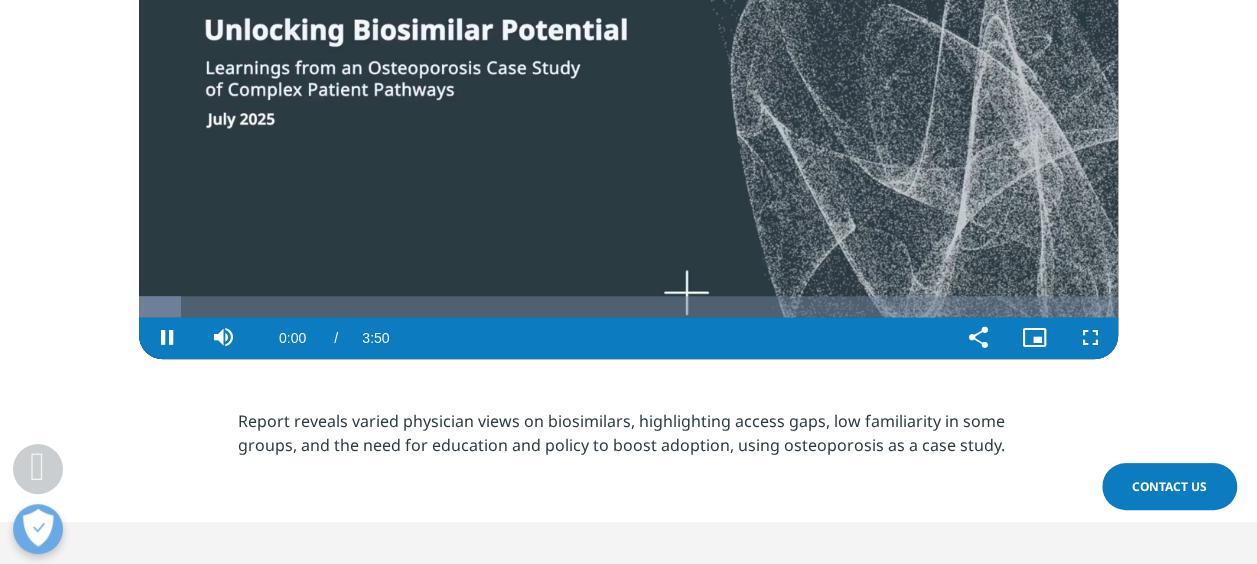 scroll, scrollTop: 767, scrollLeft: 0, axis: vertical 